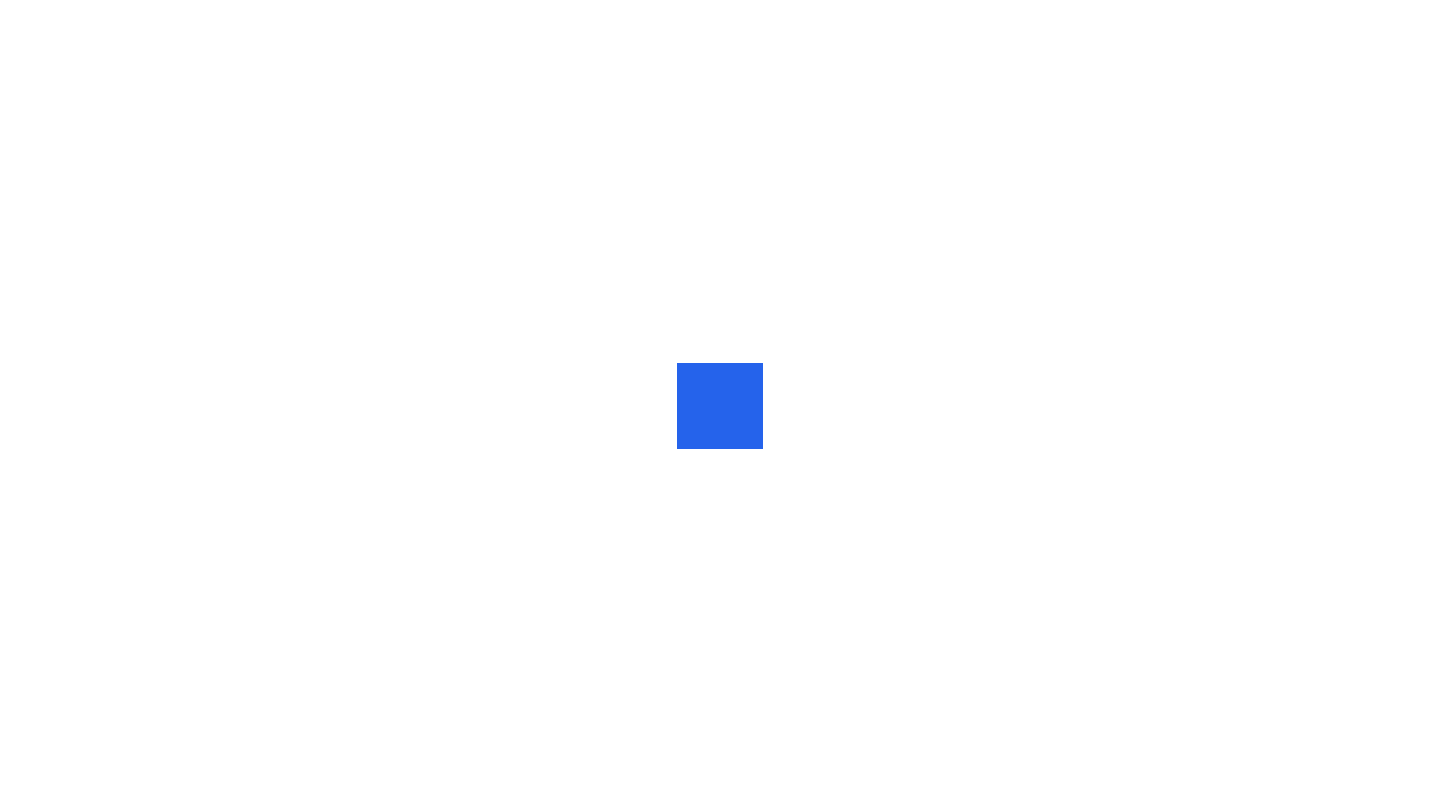 scroll, scrollTop: 0, scrollLeft: 0, axis: both 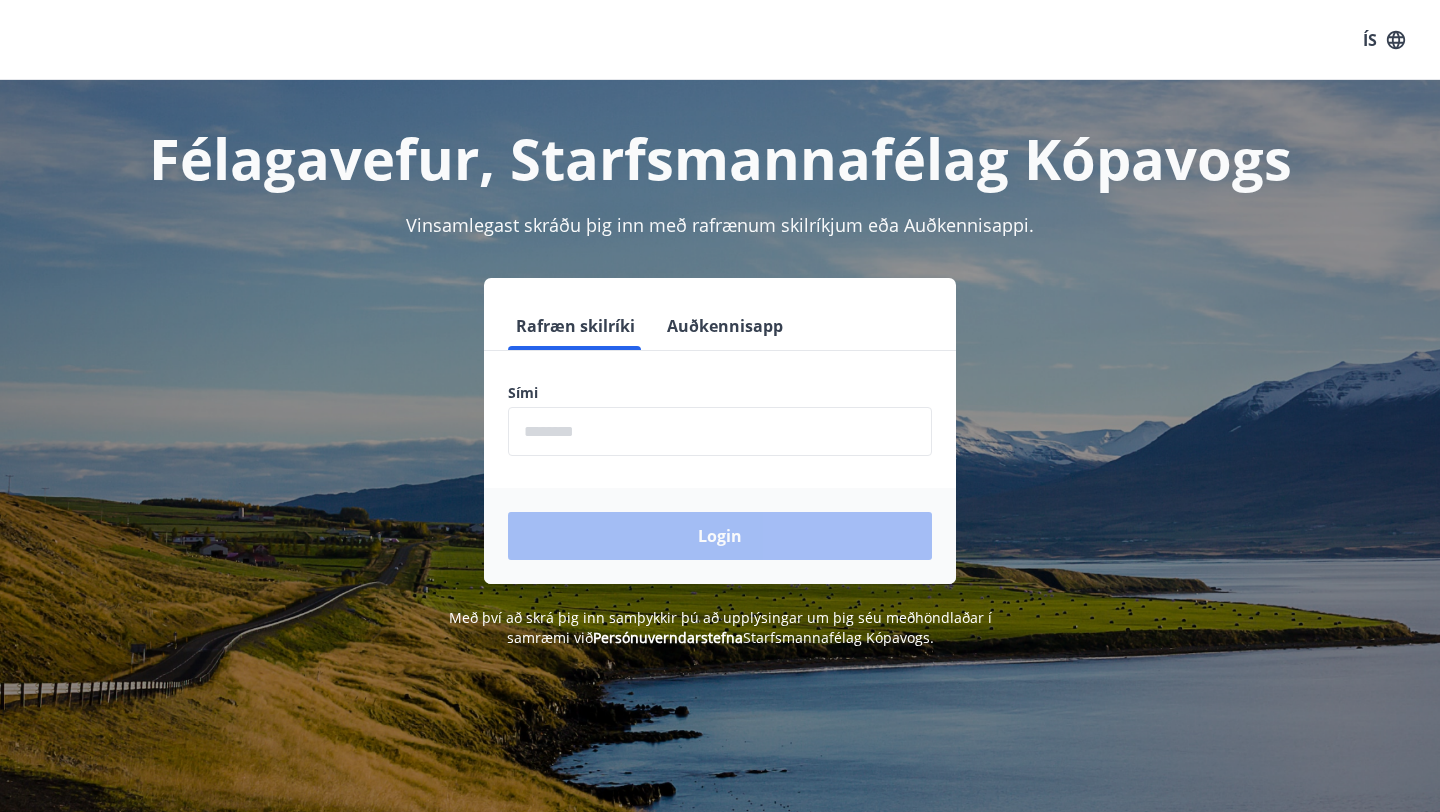 click at bounding box center (720, 431) 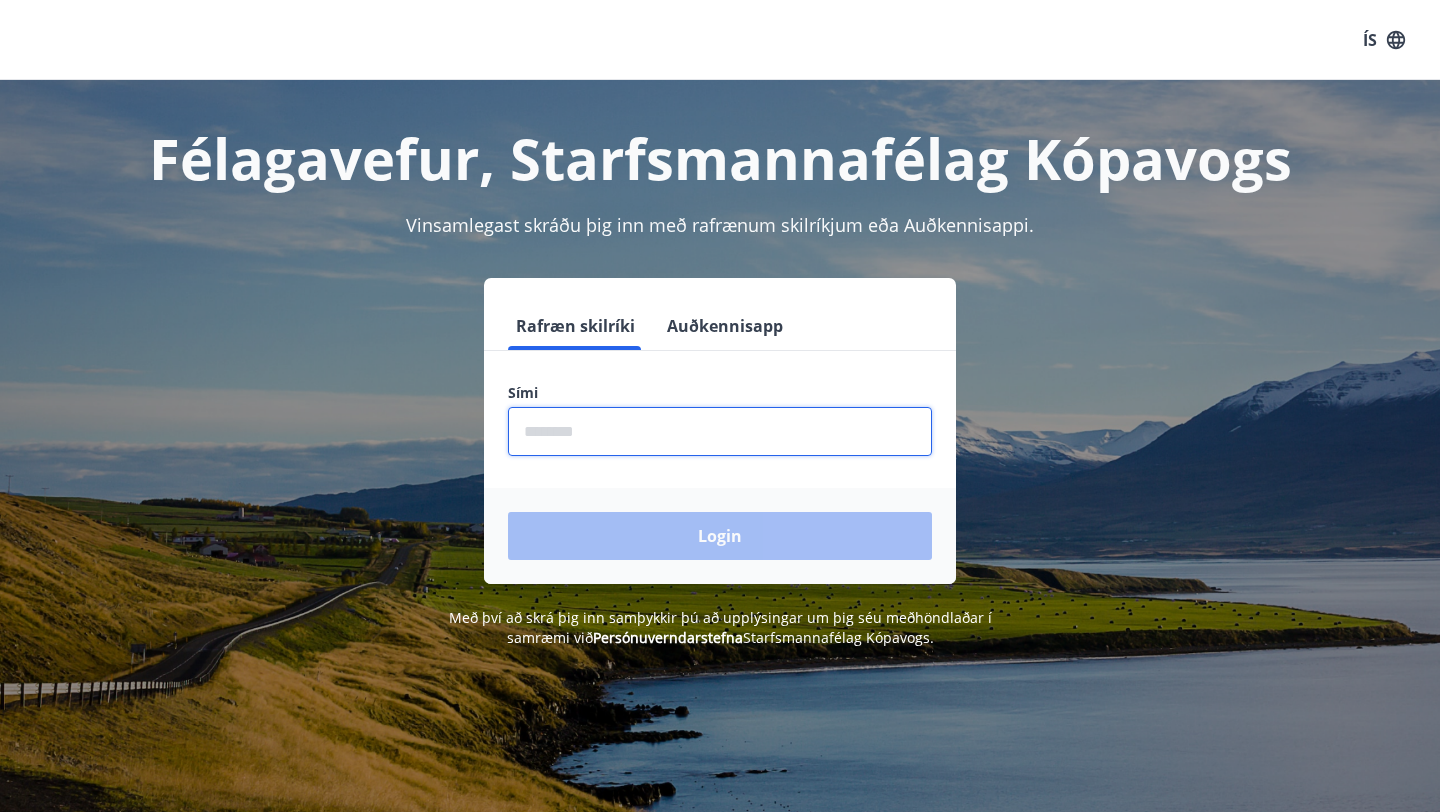 type on "********" 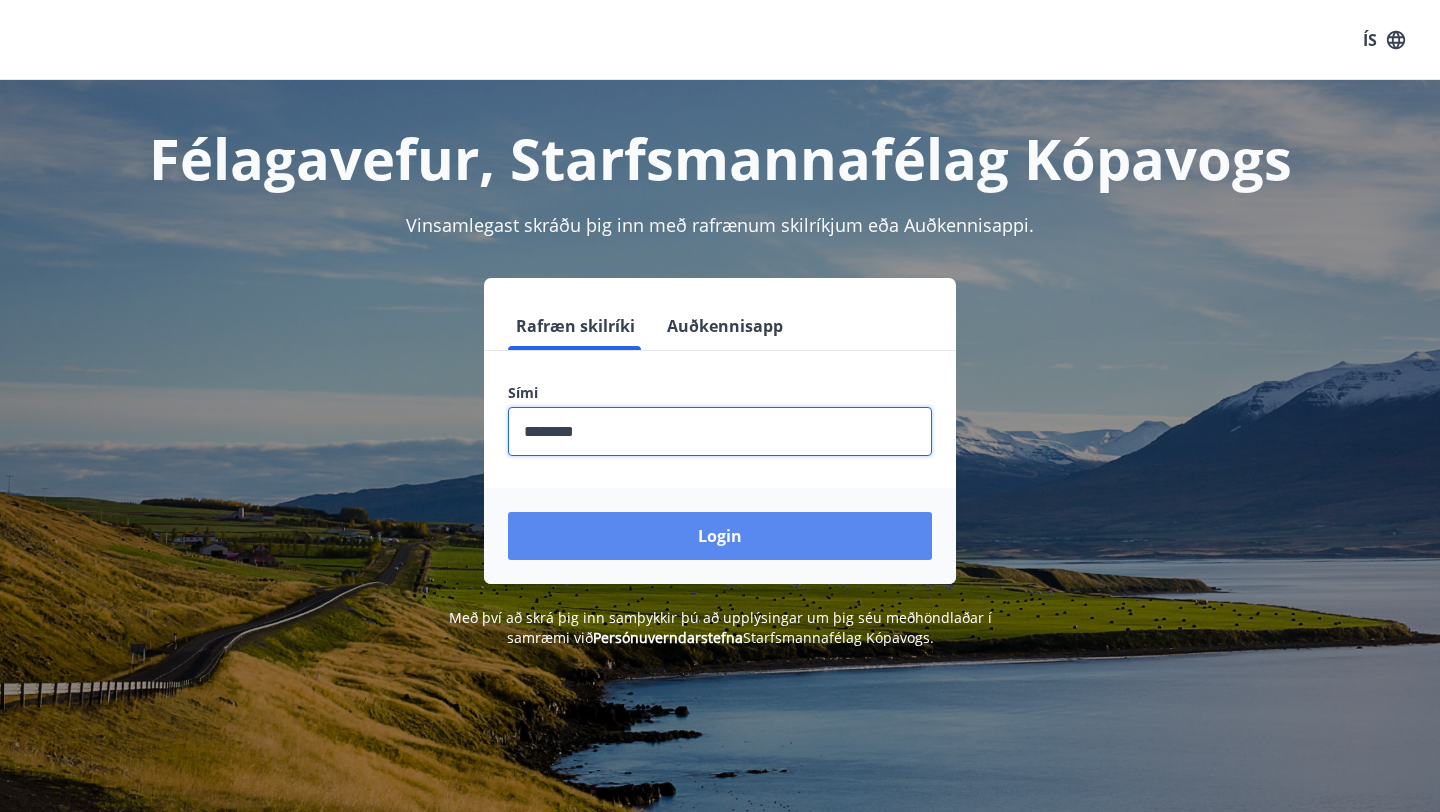 click on "Login" at bounding box center [720, 536] 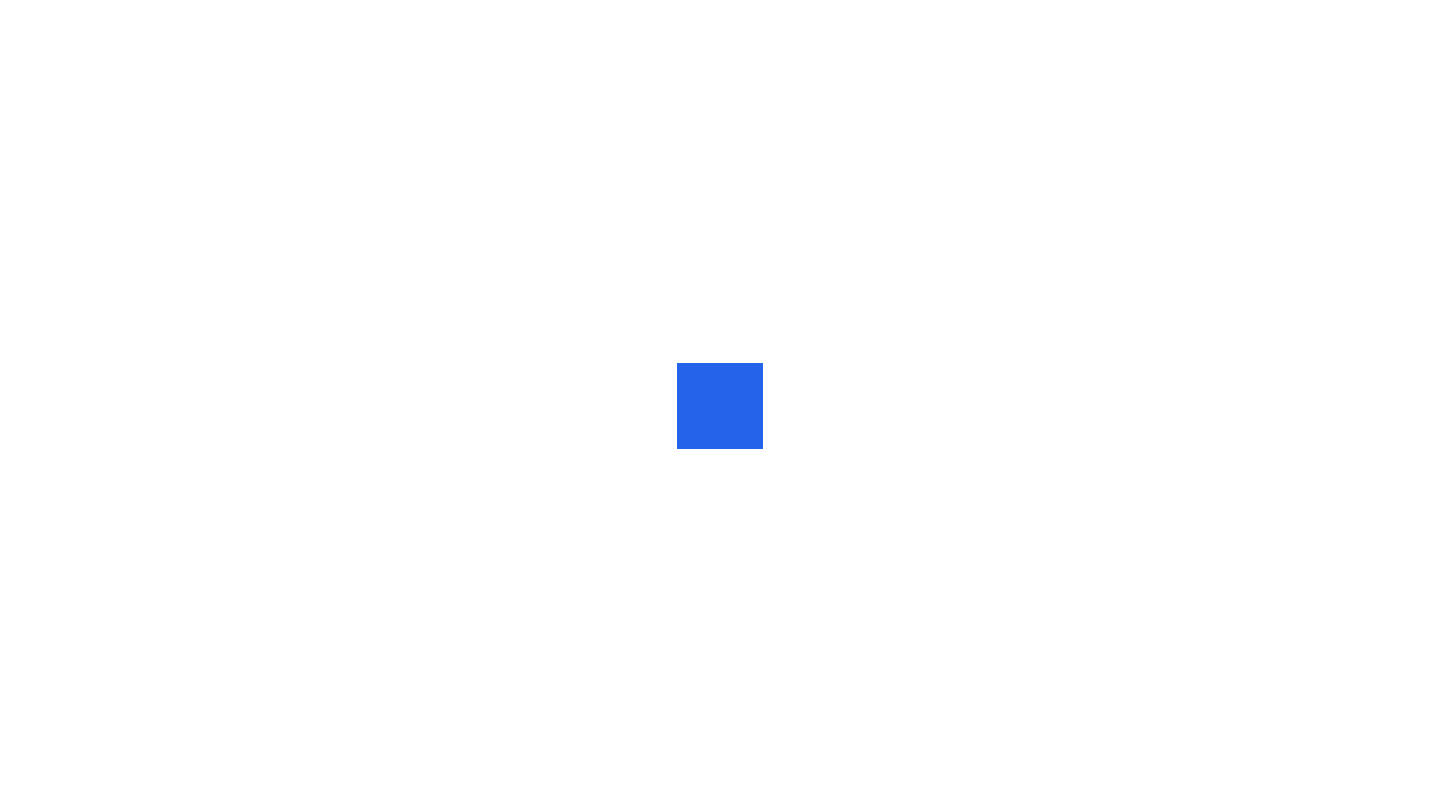 scroll, scrollTop: 0, scrollLeft: 0, axis: both 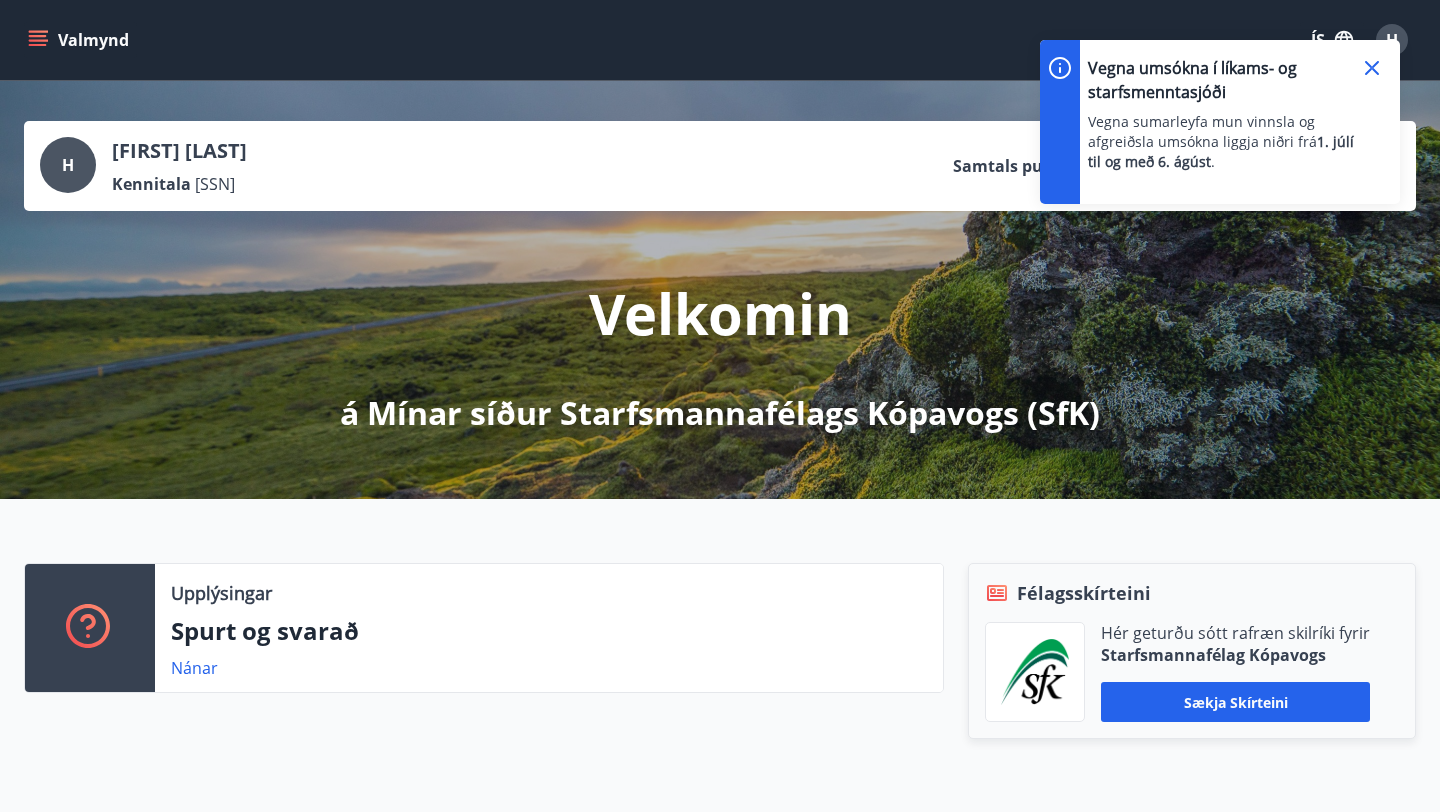 click at bounding box center (1372, 68) 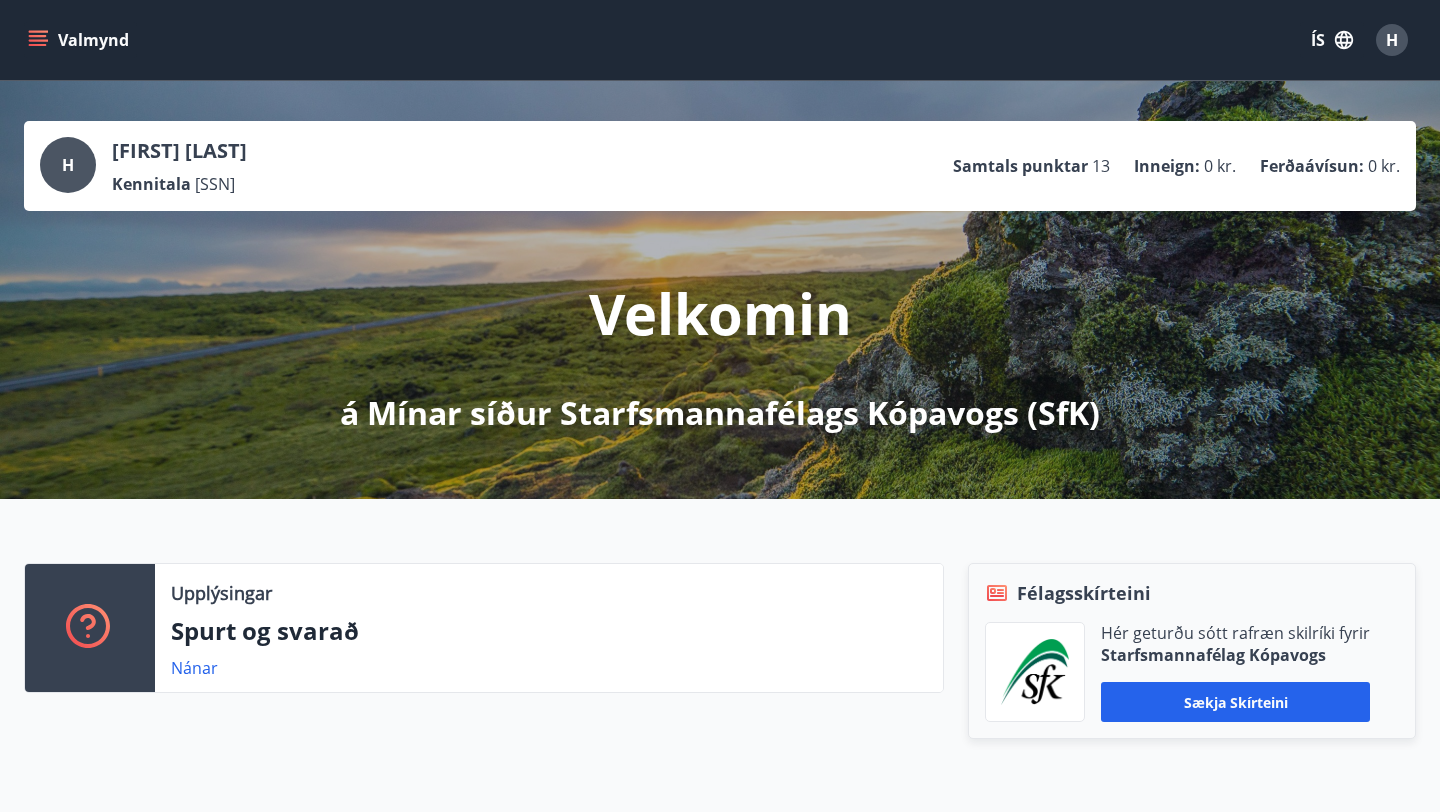 click on "Valmynd" at bounding box center (80, 40) 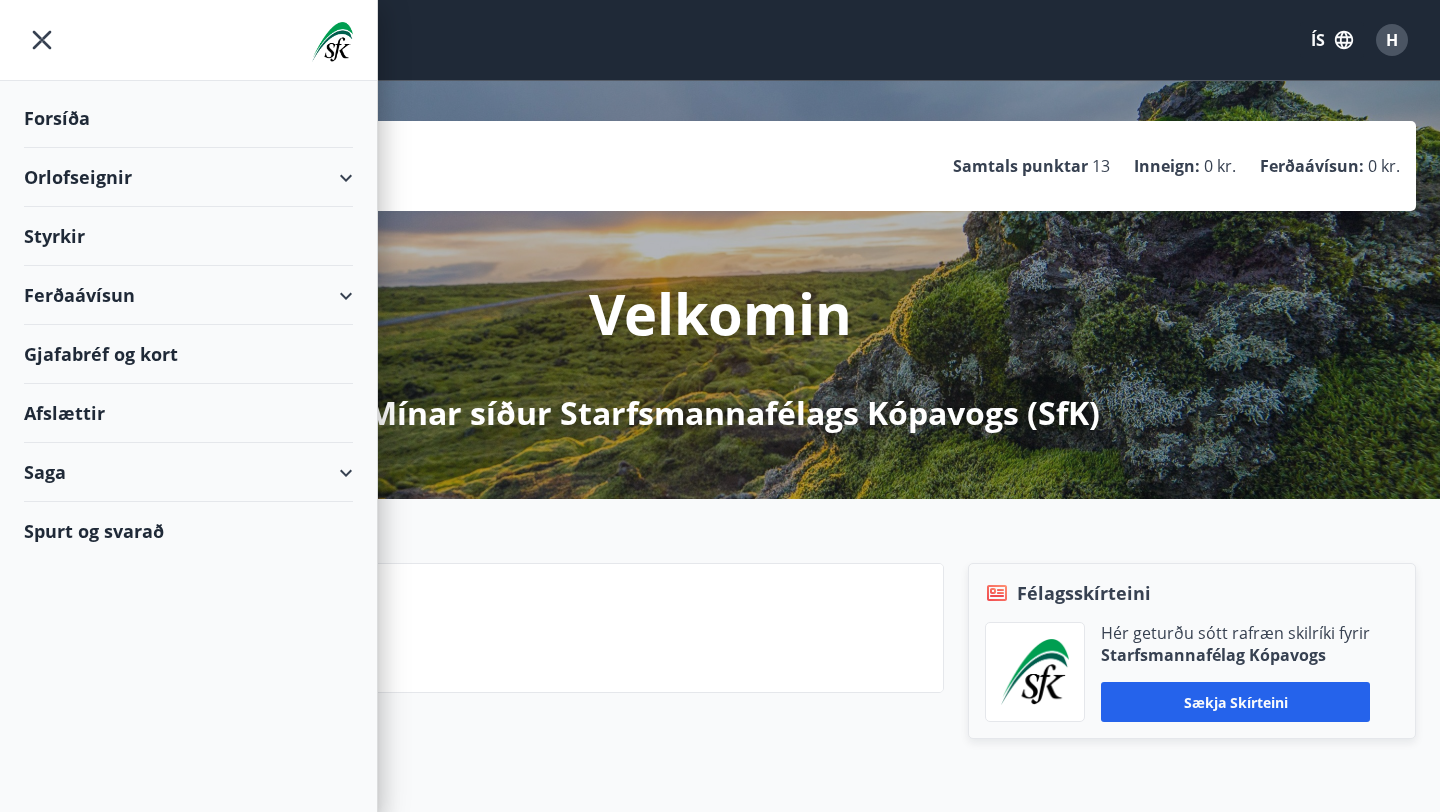 click on "Styrkir" at bounding box center [188, 118] 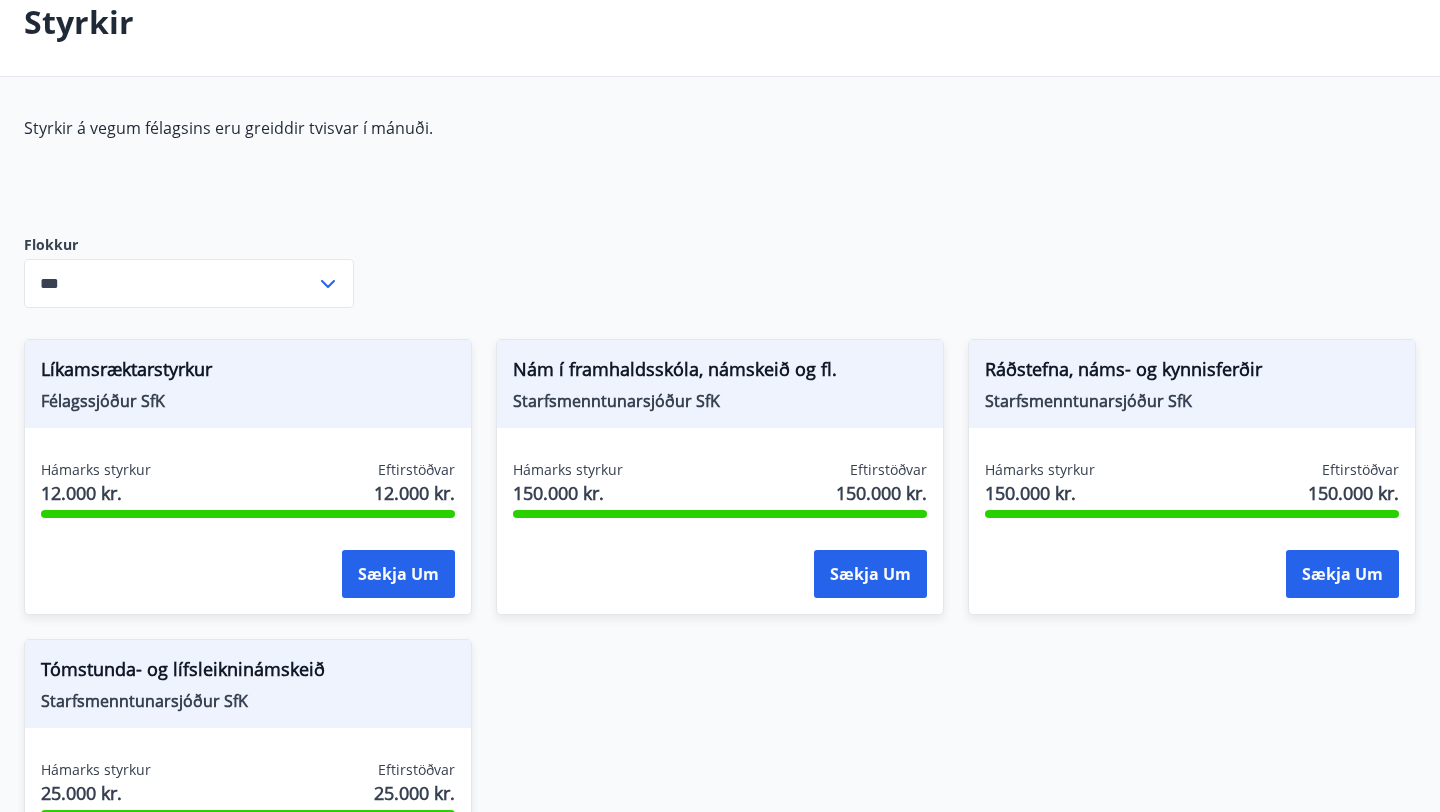 scroll, scrollTop: 120, scrollLeft: 0, axis: vertical 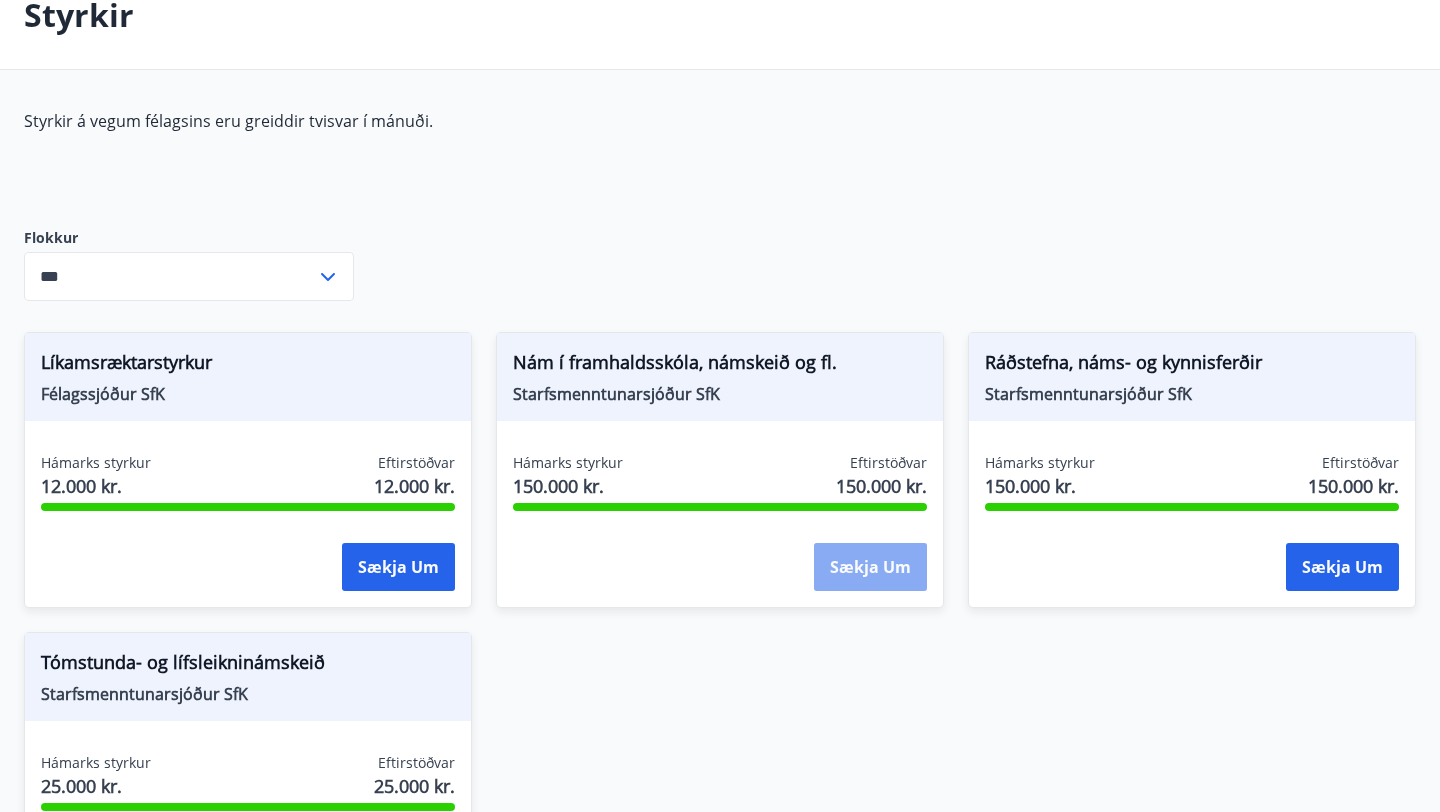 click on "Sækja um" at bounding box center (398, 567) 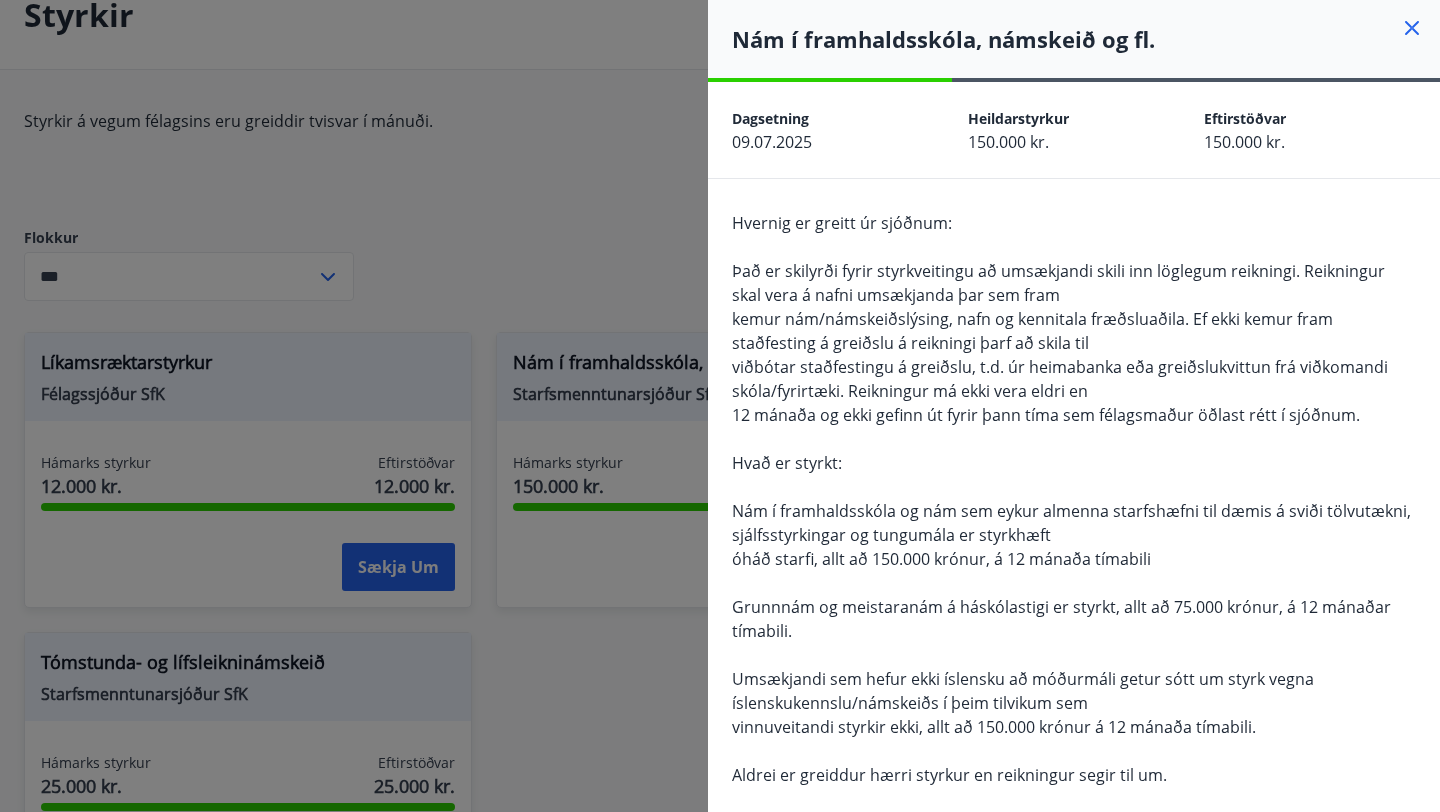 click at bounding box center (720, 406) 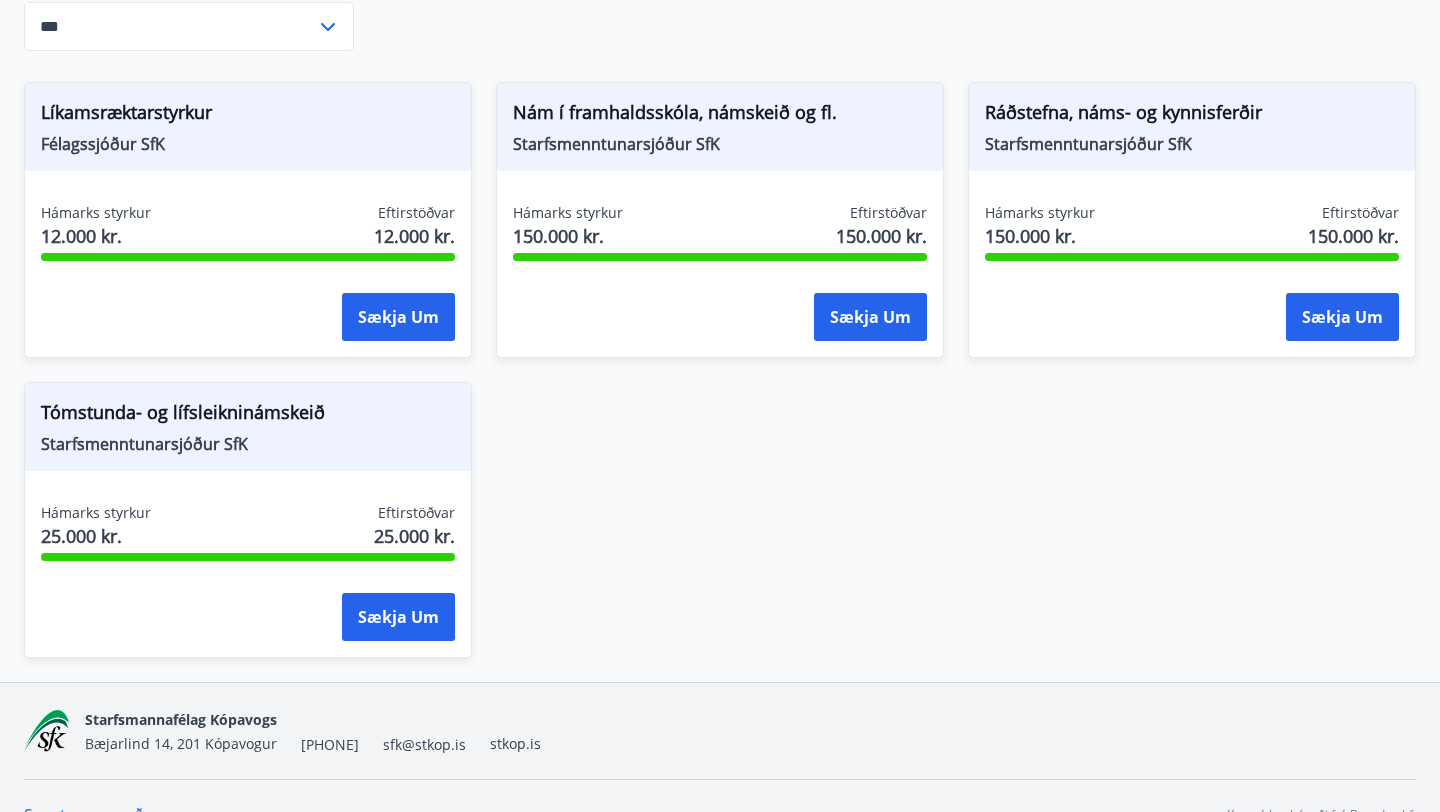 scroll, scrollTop: 383, scrollLeft: 0, axis: vertical 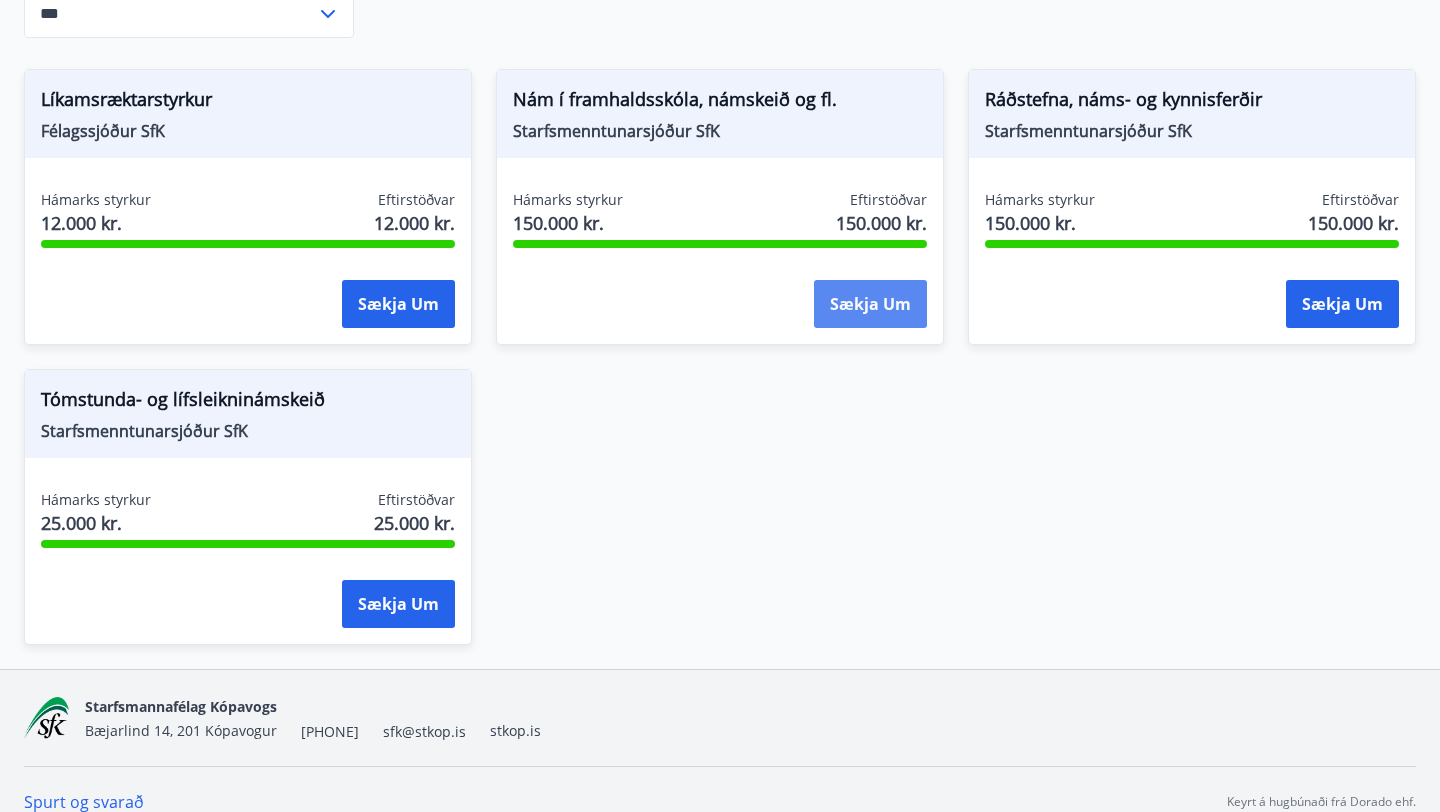click on "Sækja um" at bounding box center [398, 304] 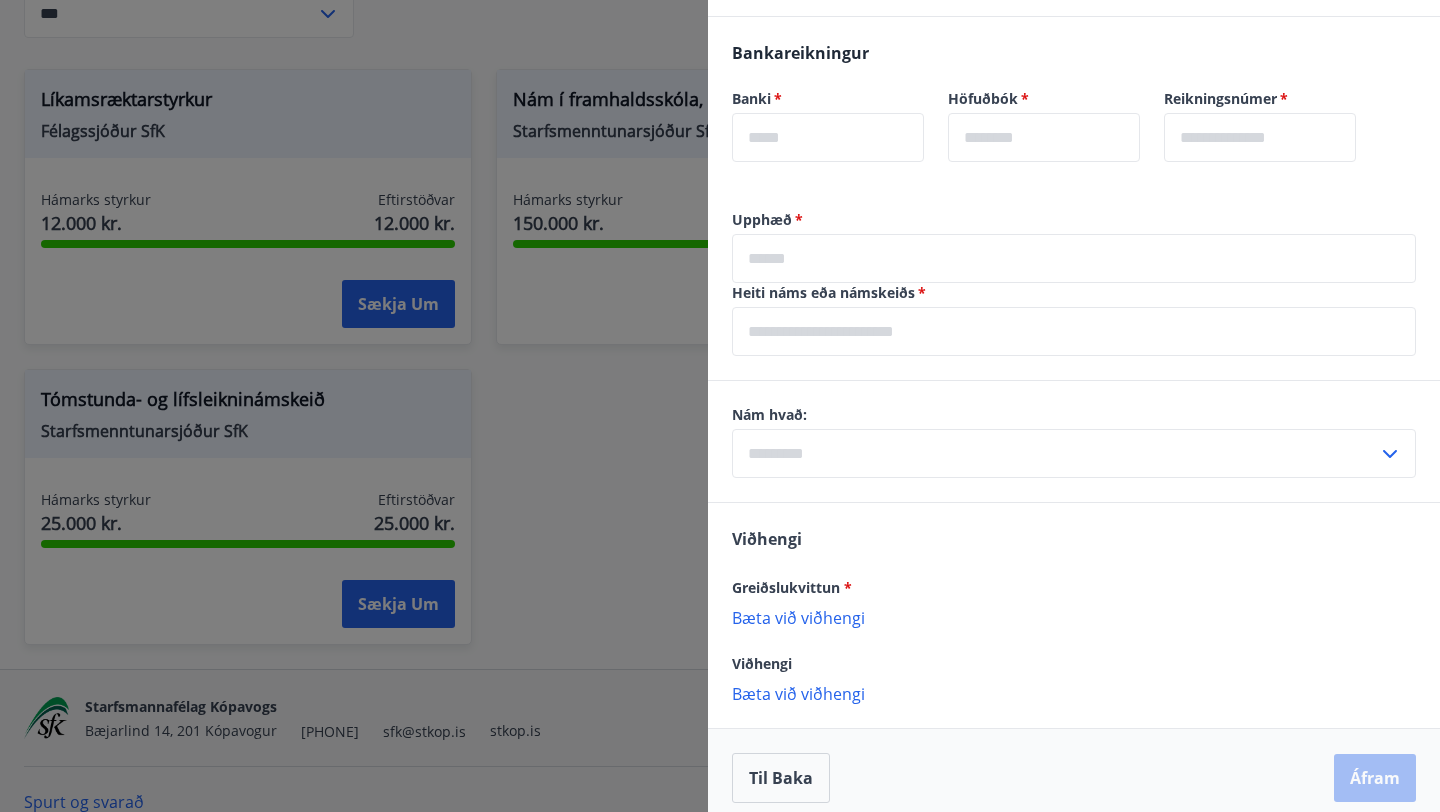 scroll, scrollTop: 1052, scrollLeft: 0, axis: vertical 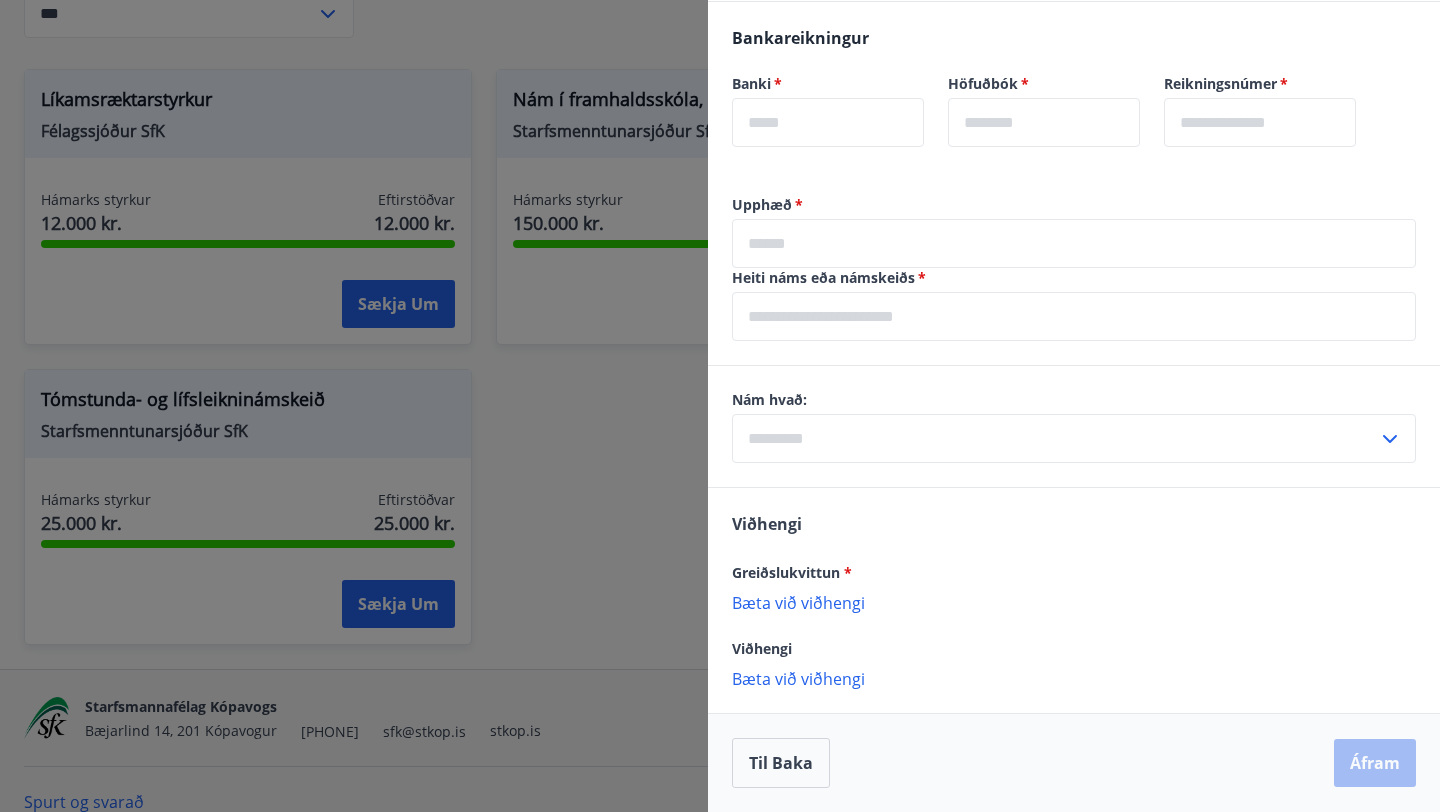 click on "Bæta við viðhengi" at bounding box center [1074, 602] 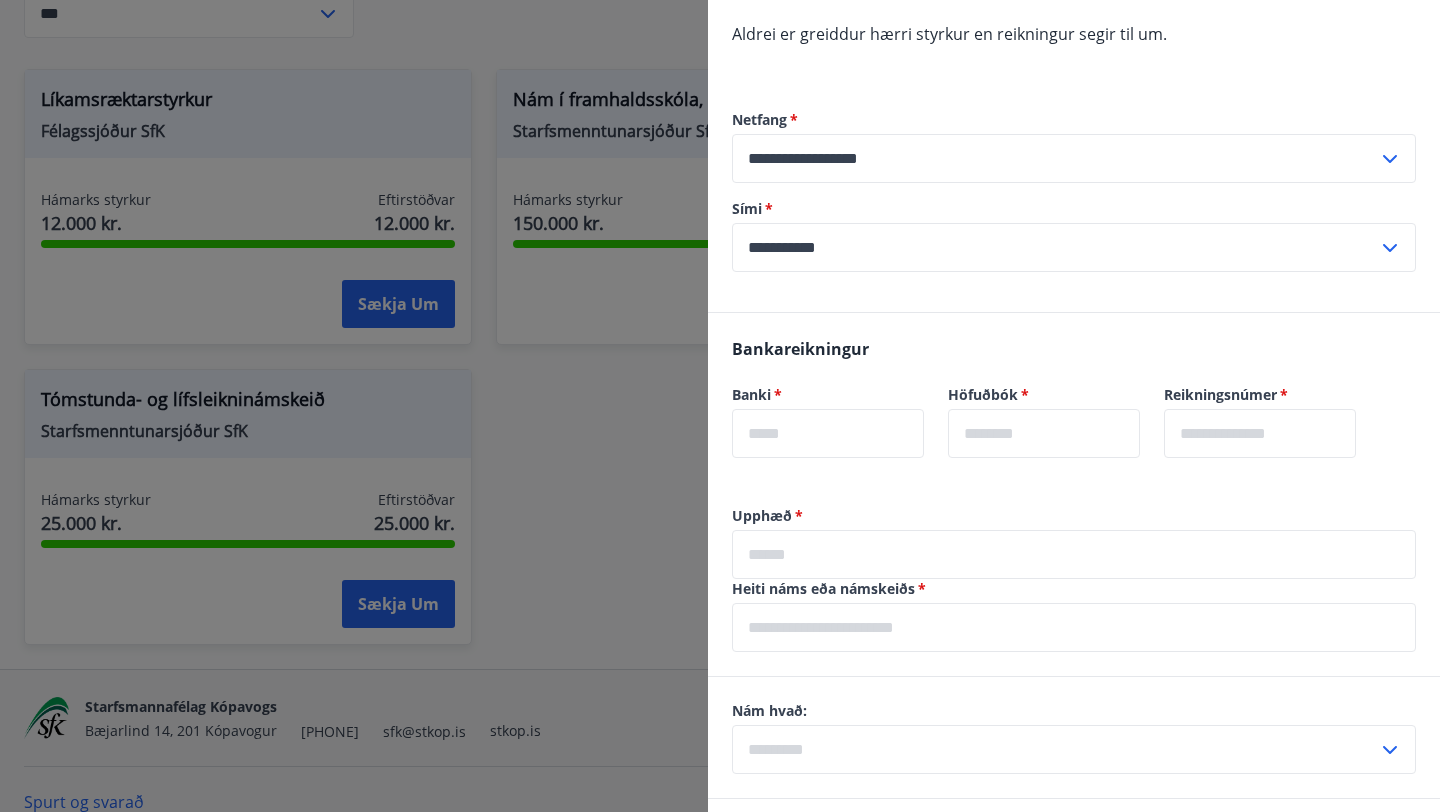 scroll, scrollTop: 689, scrollLeft: 0, axis: vertical 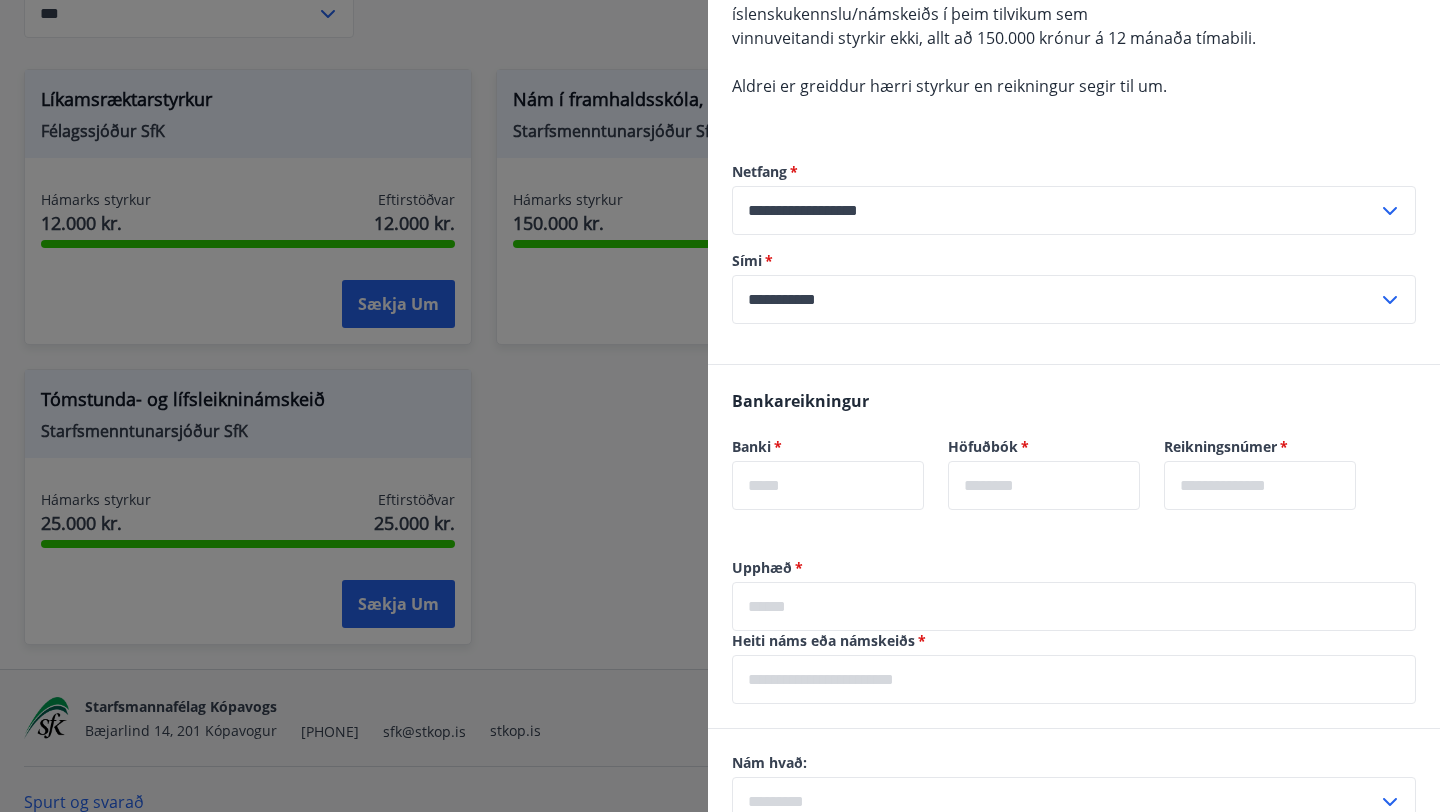 click at bounding box center [828, 485] 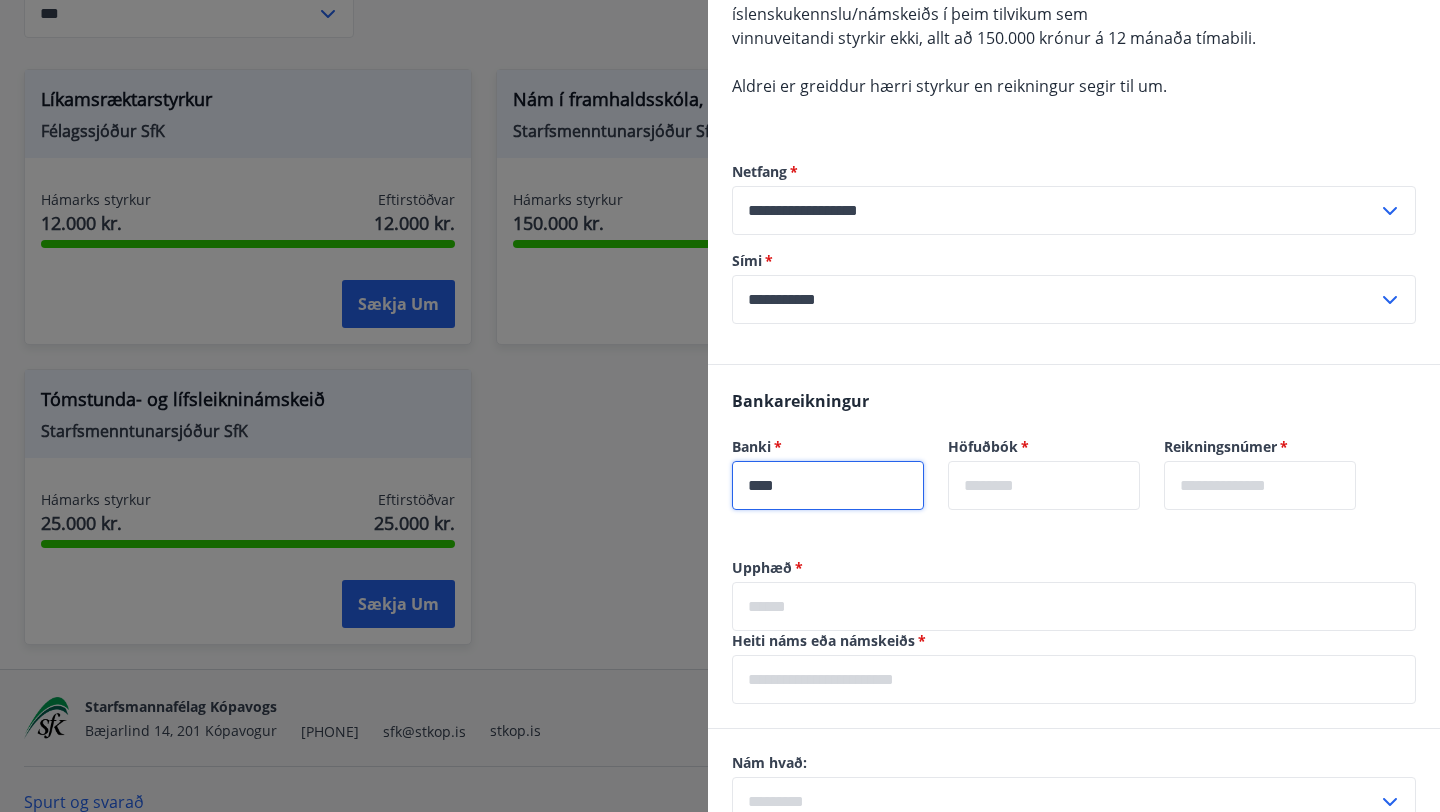 type on "****" 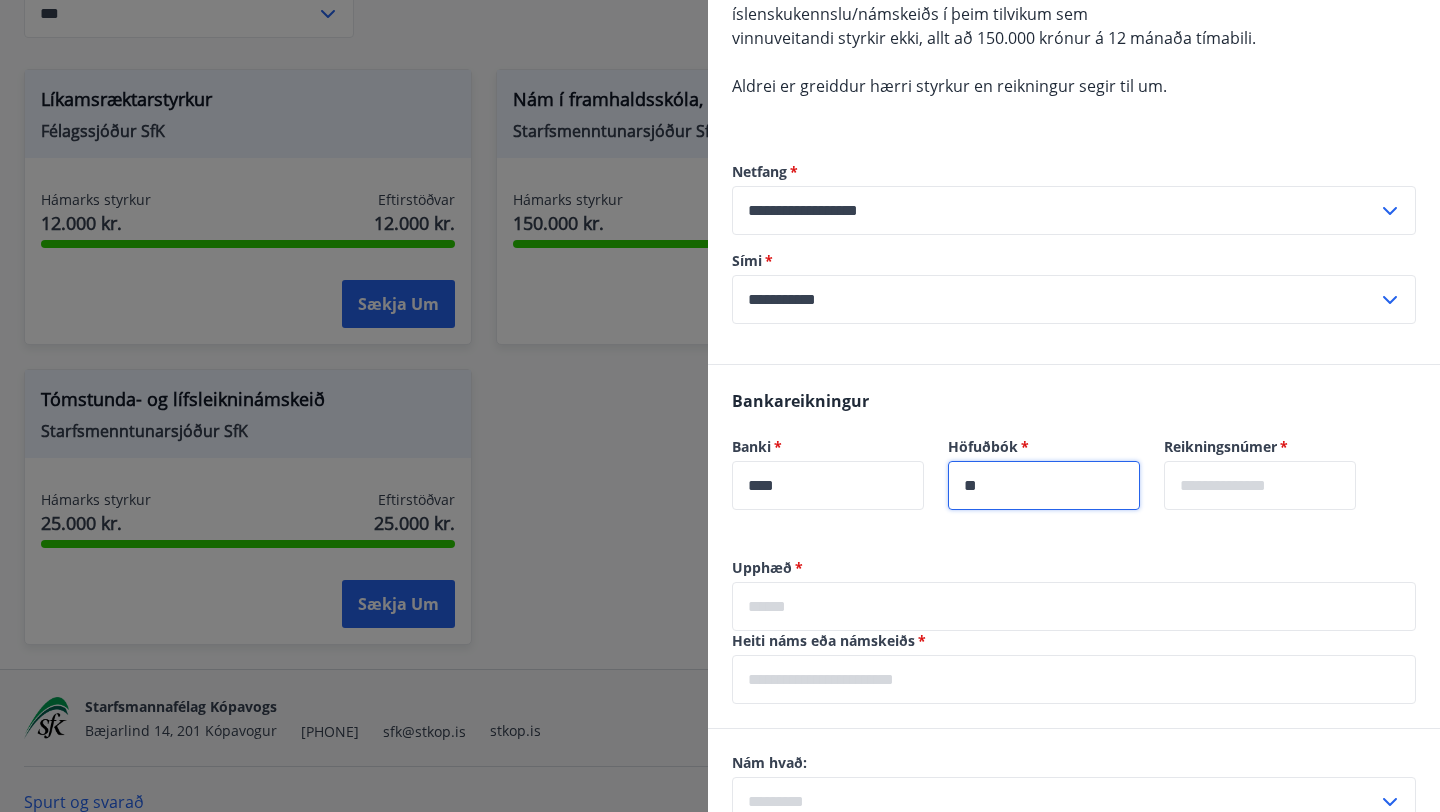 type on "**" 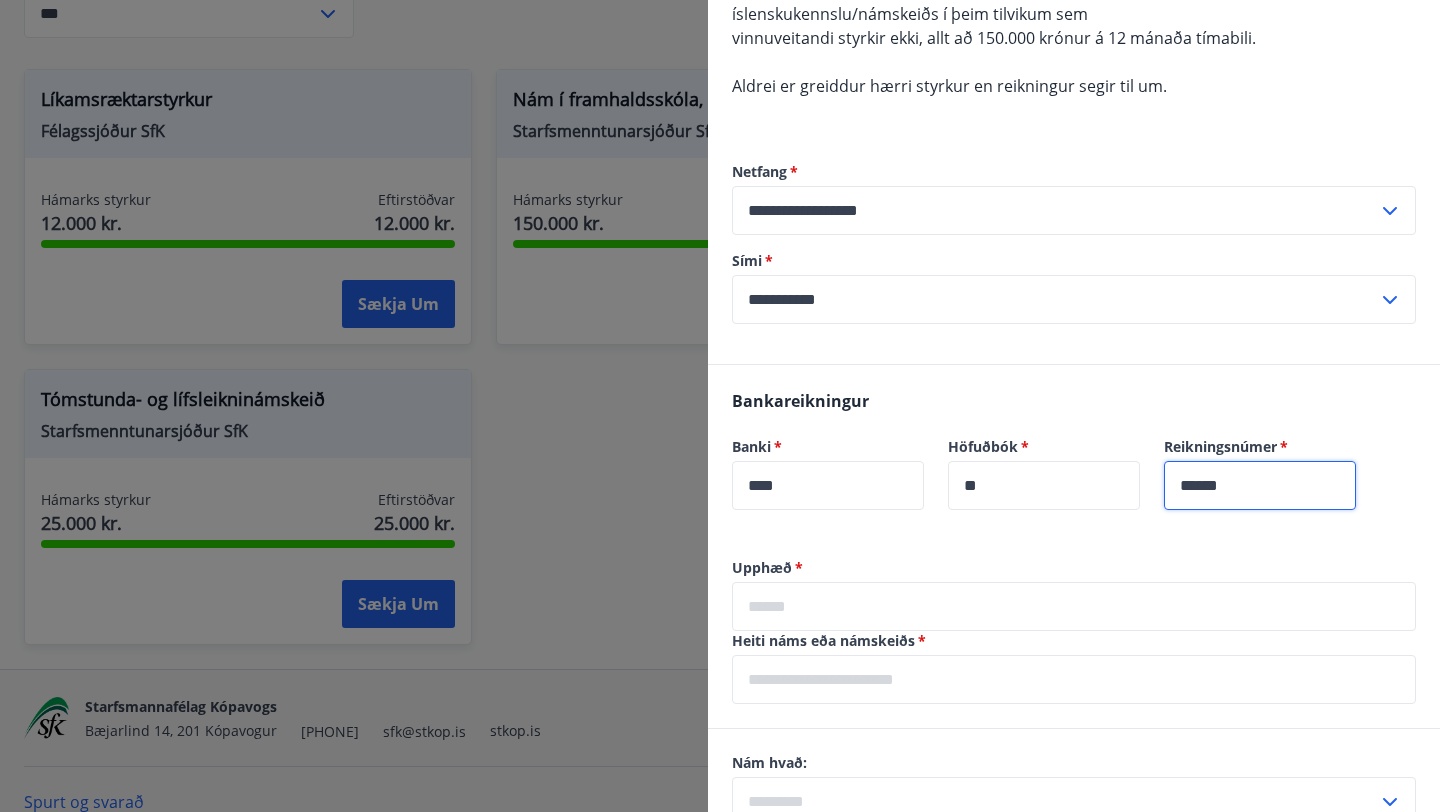type on "******" 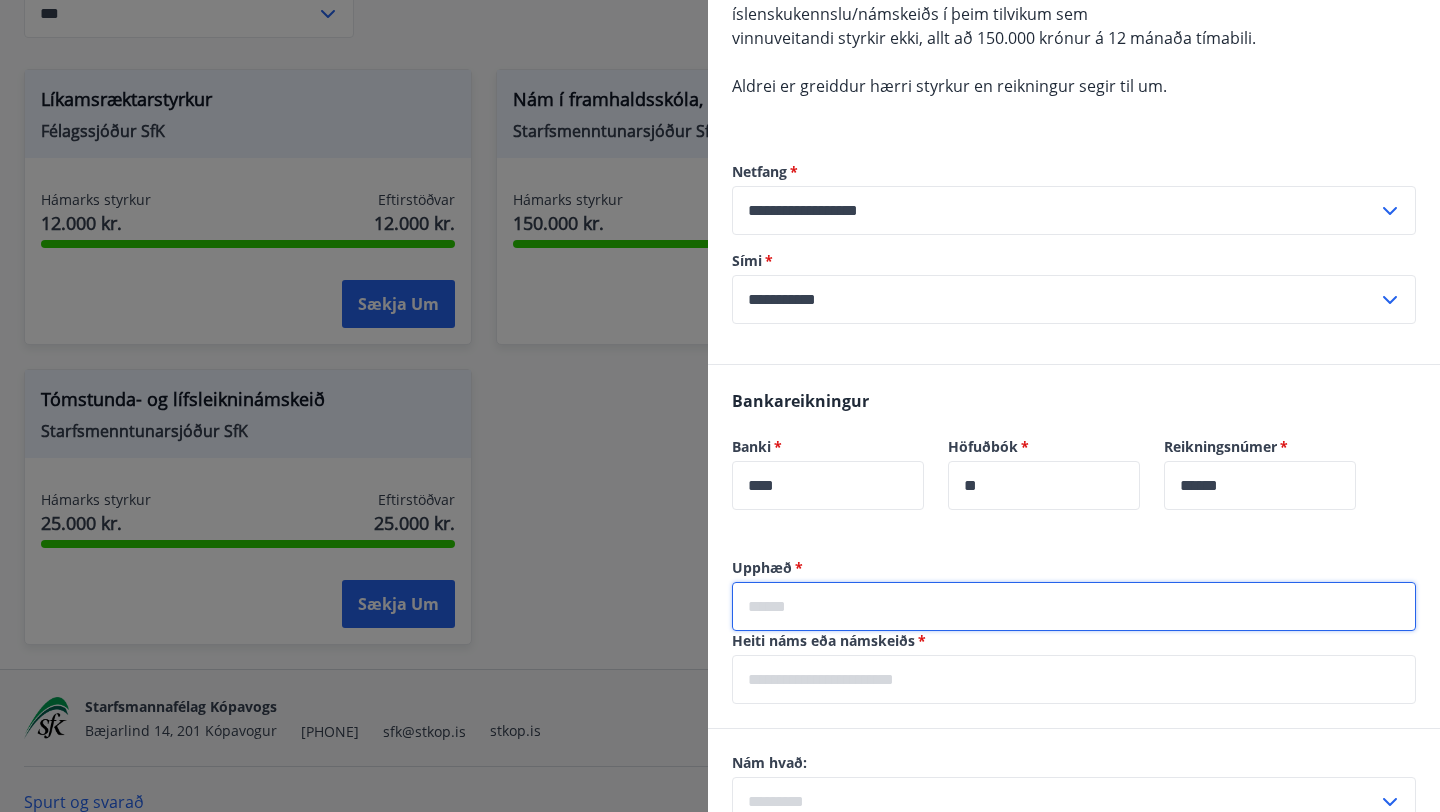 click at bounding box center [1074, 606] 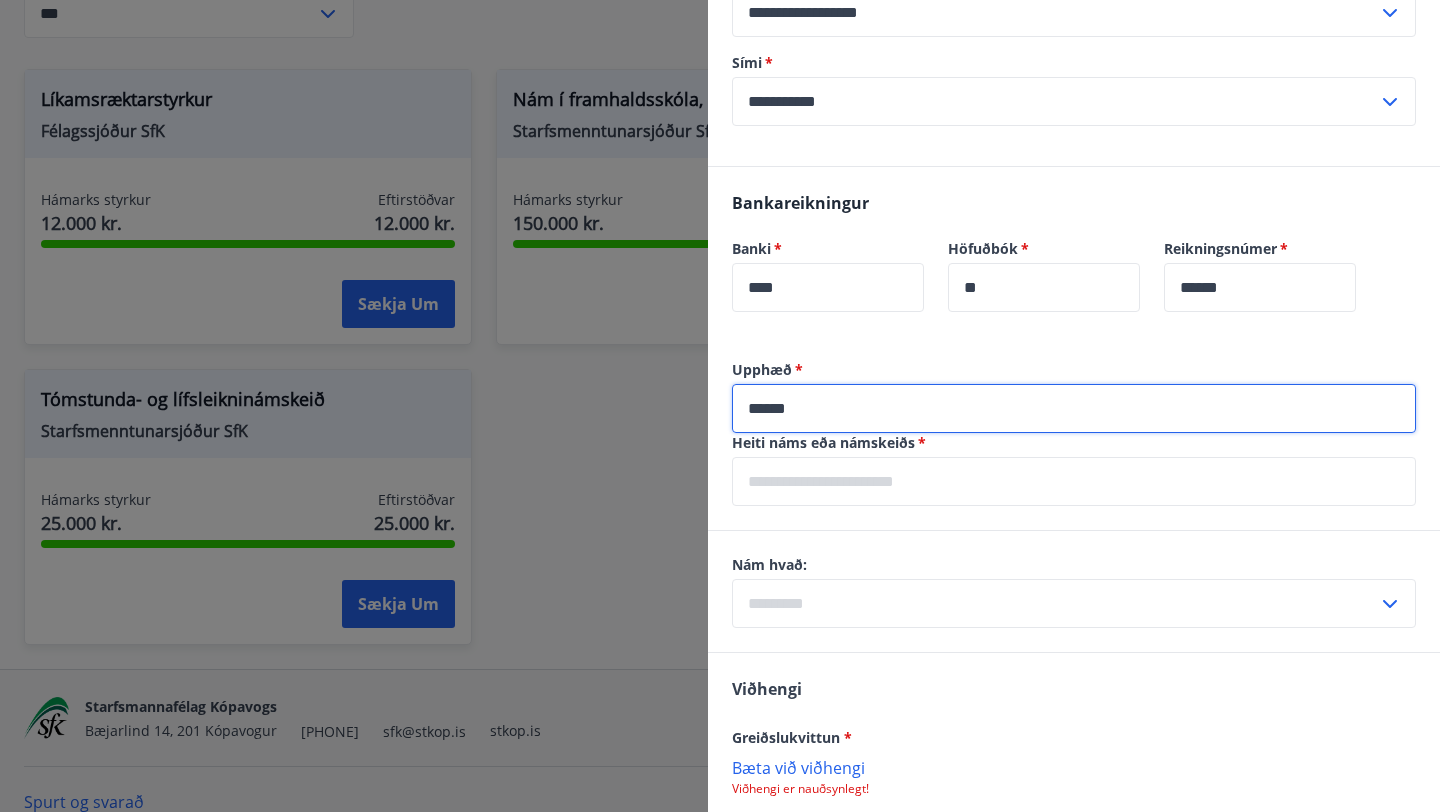 scroll, scrollTop: 893, scrollLeft: 0, axis: vertical 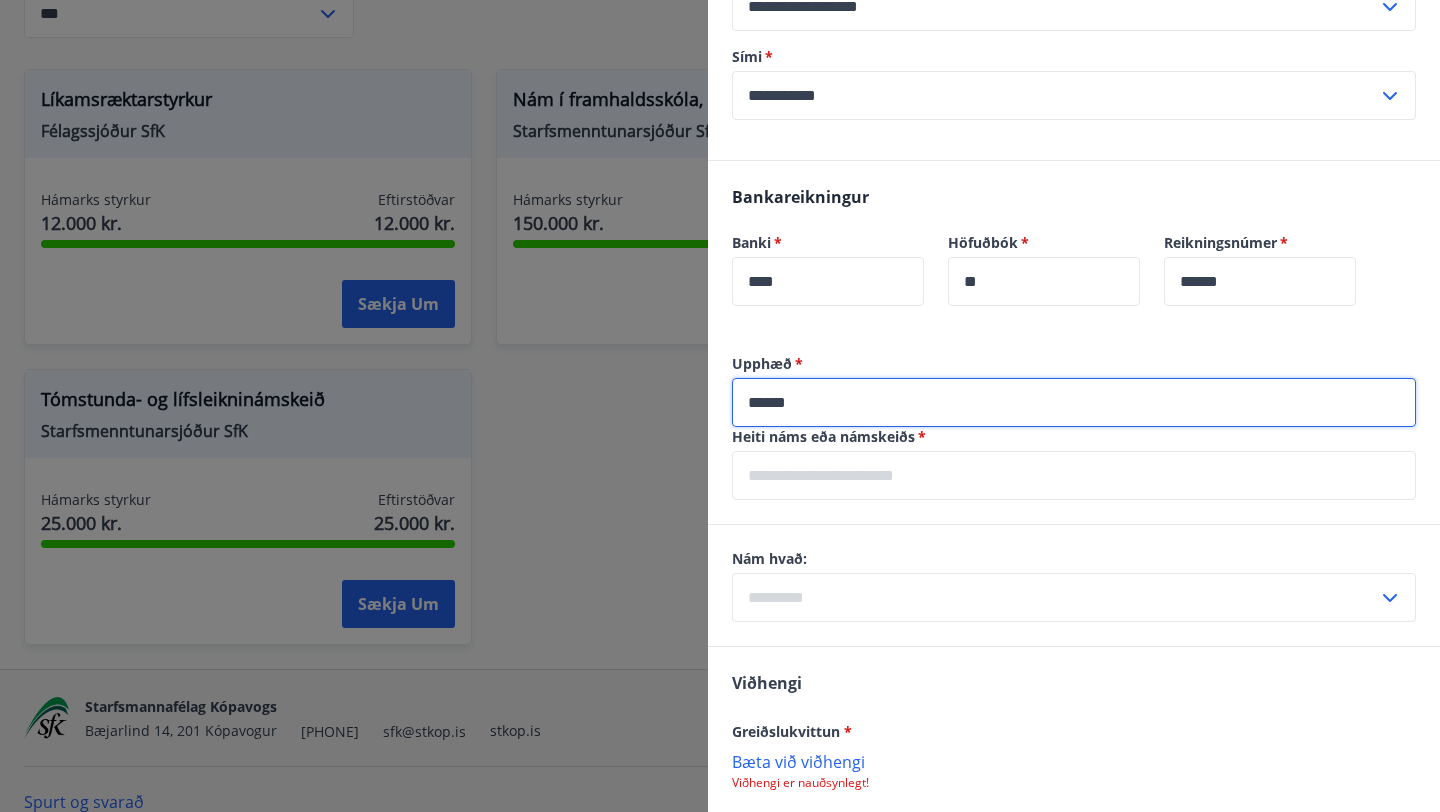 type on "******" 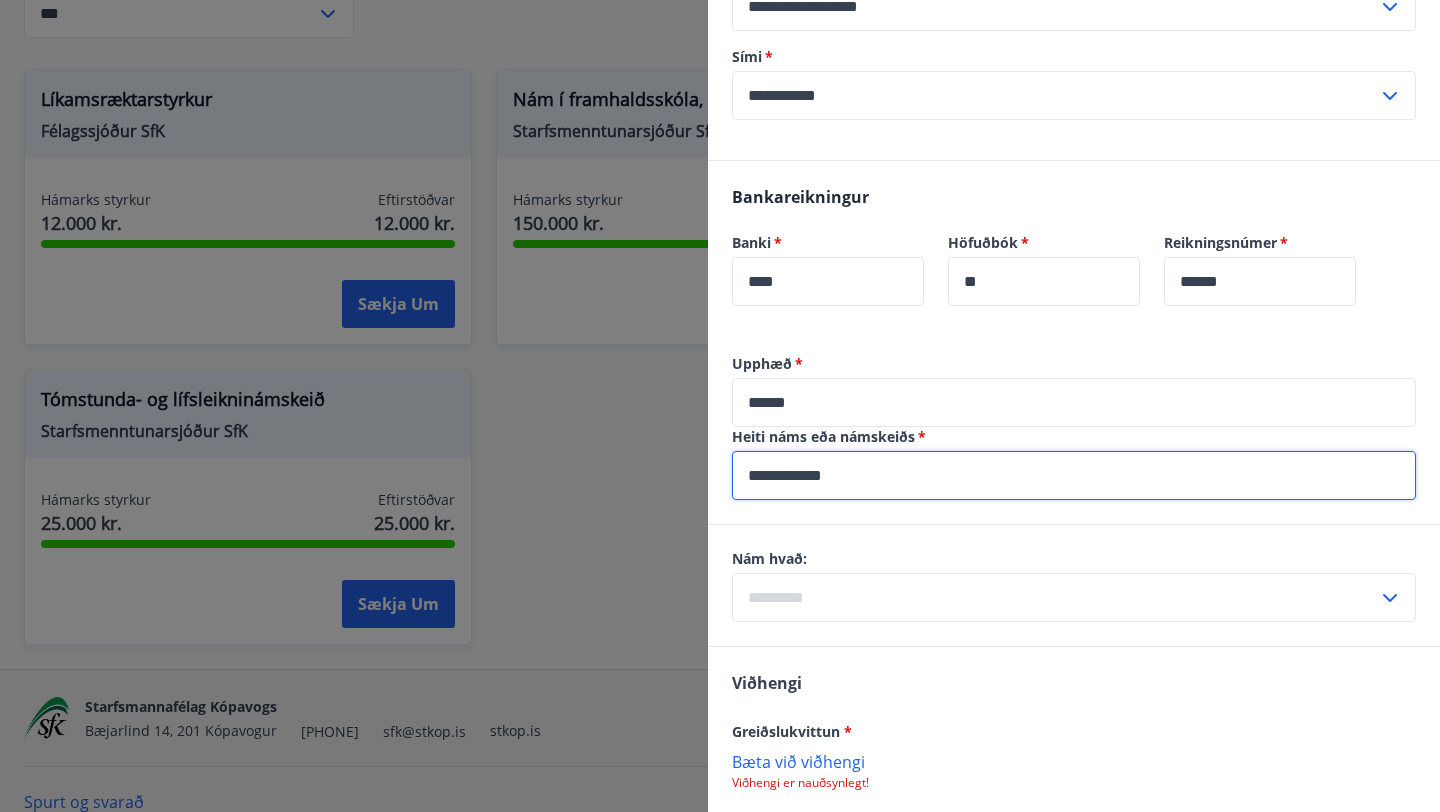 type on "**********" 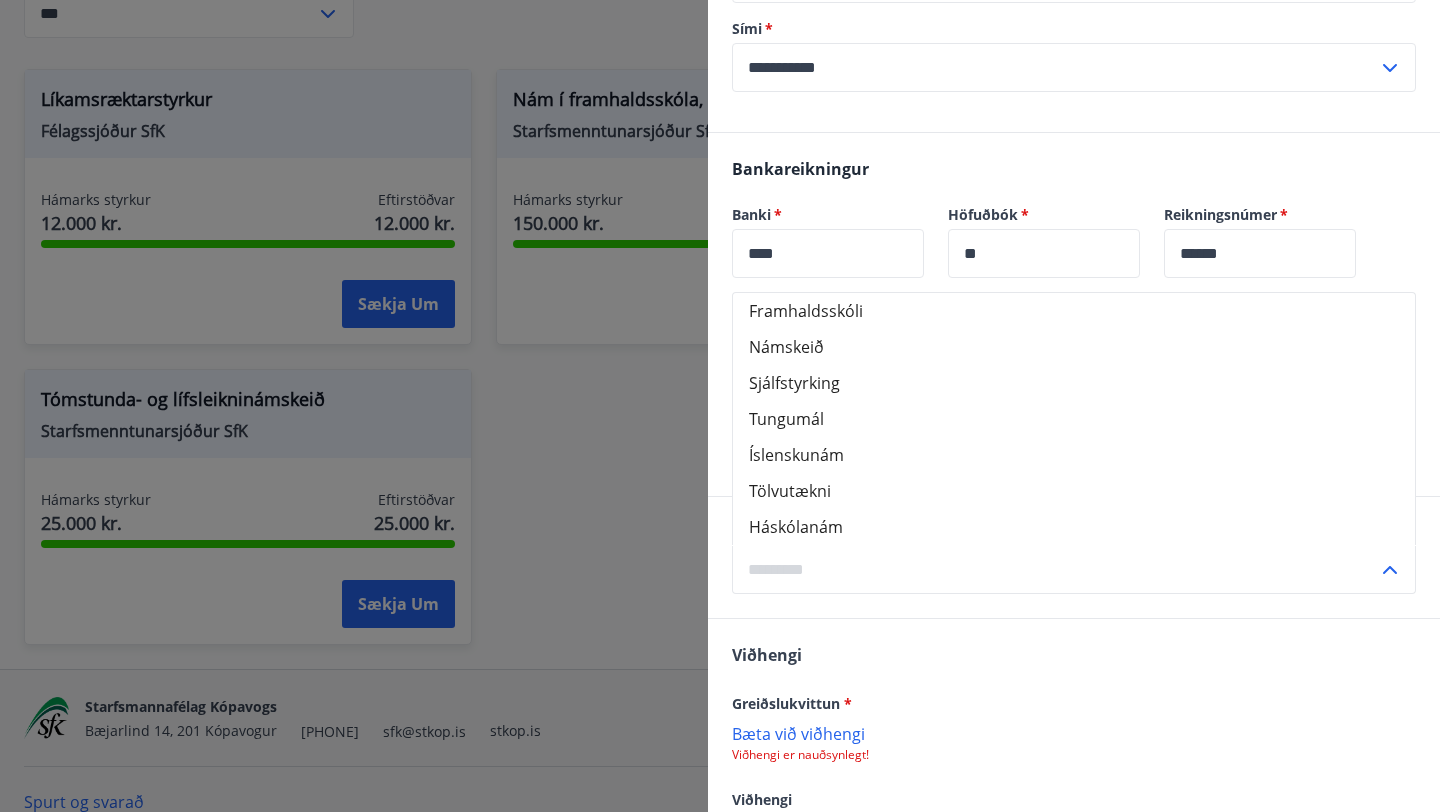 scroll, scrollTop: 924, scrollLeft: 0, axis: vertical 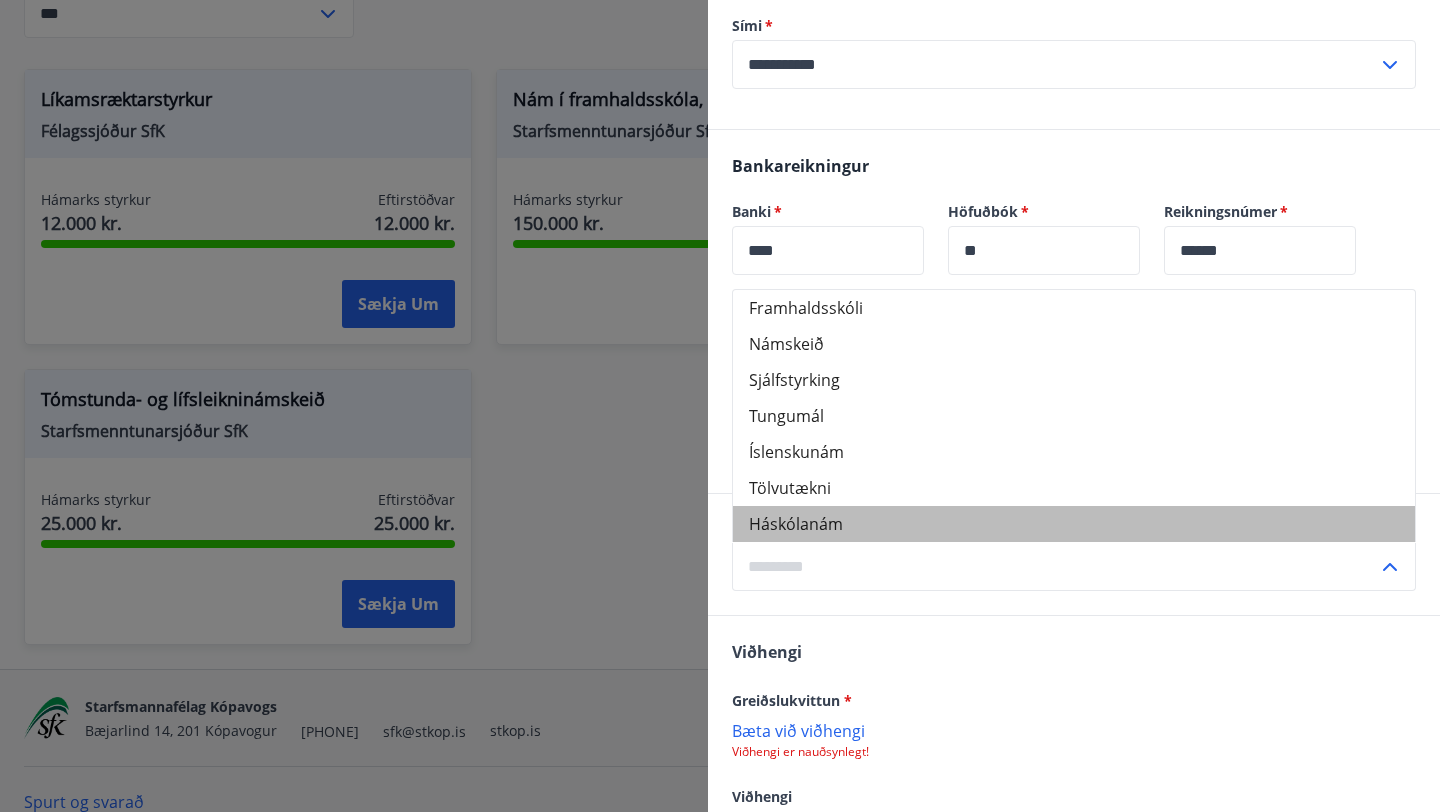 click on "Háskólanám" at bounding box center (1074, 524) 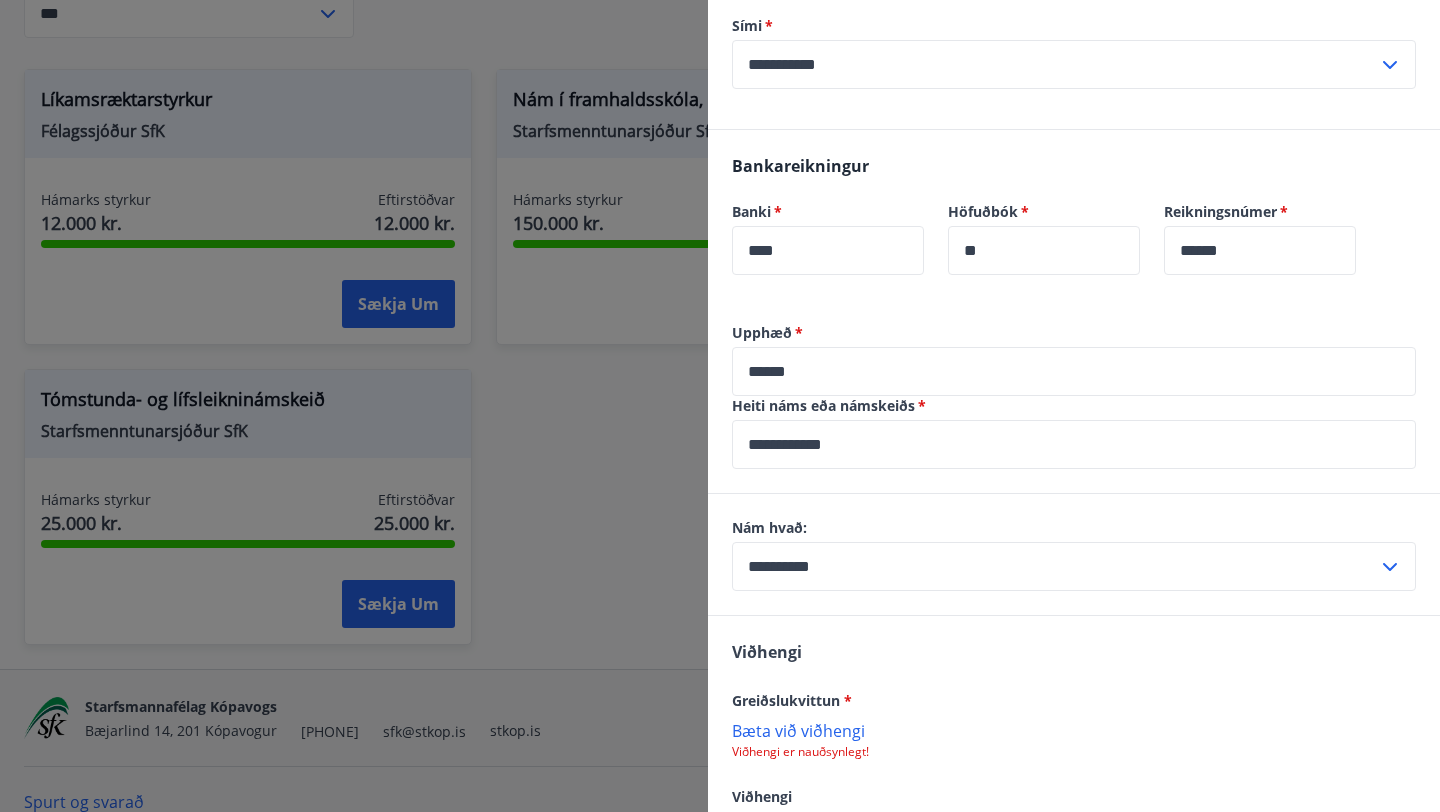 scroll, scrollTop: 1072, scrollLeft: 0, axis: vertical 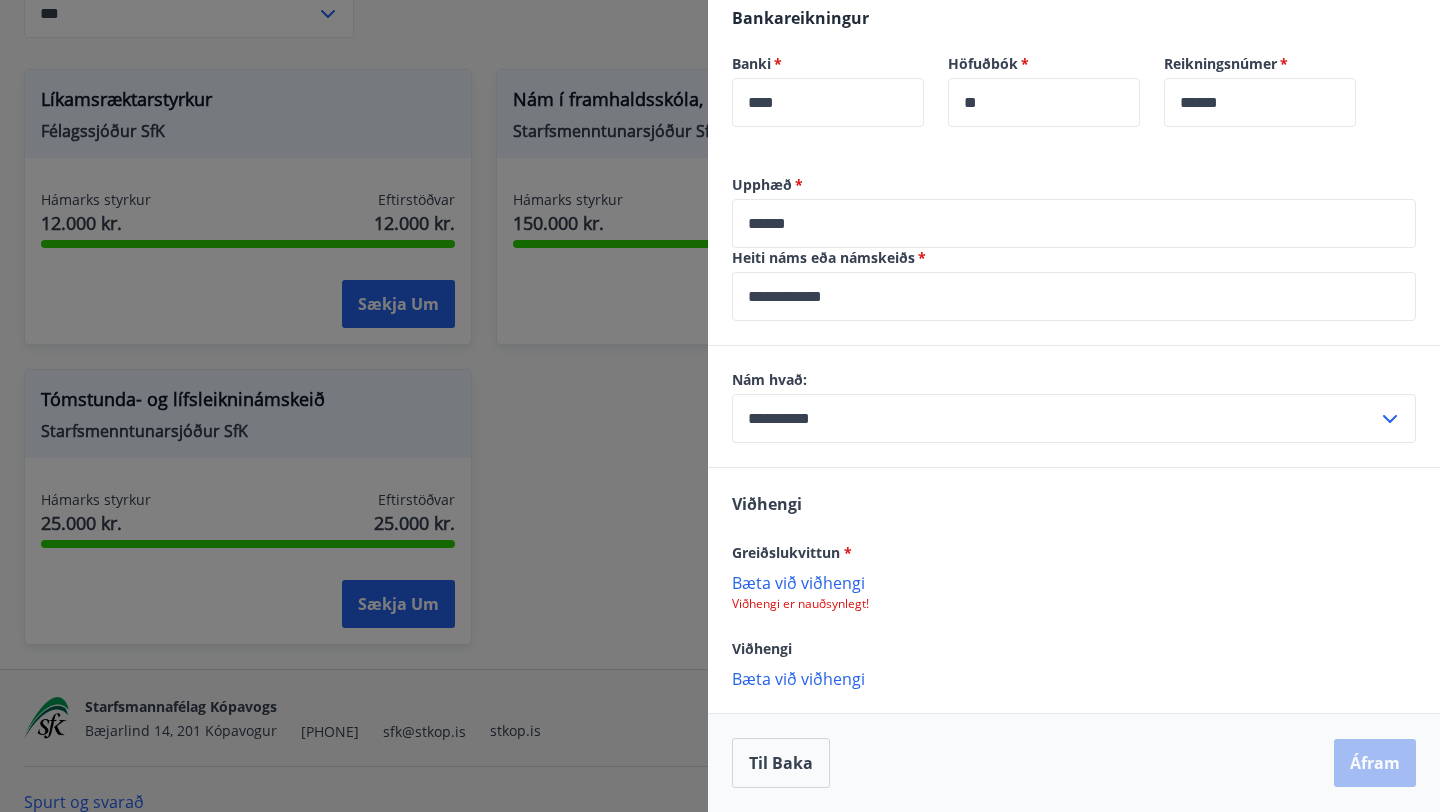 click on "Bæta við viðhengi" at bounding box center [1074, 582] 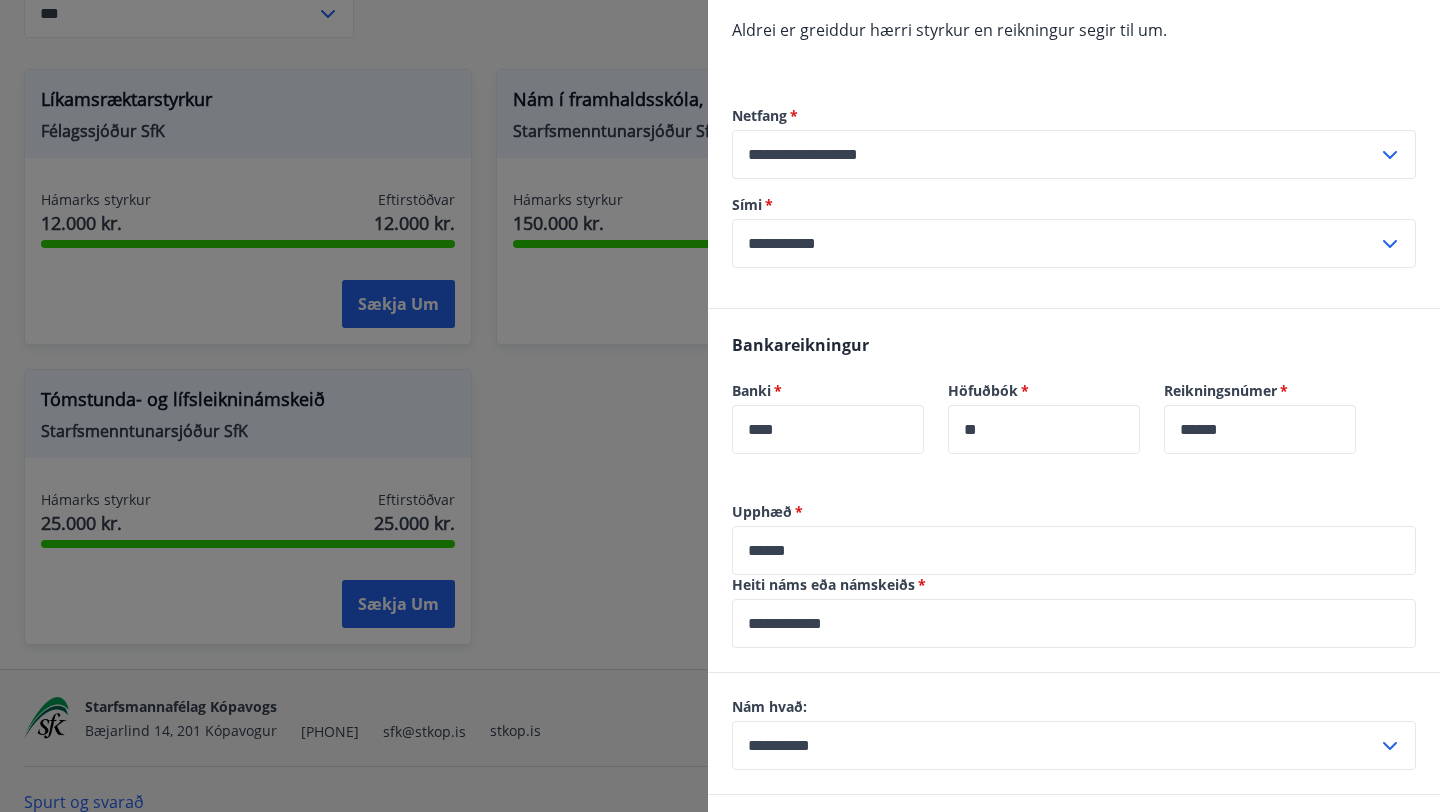 scroll, scrollTop: 1074, scrollLeft: 0, axis: vertical 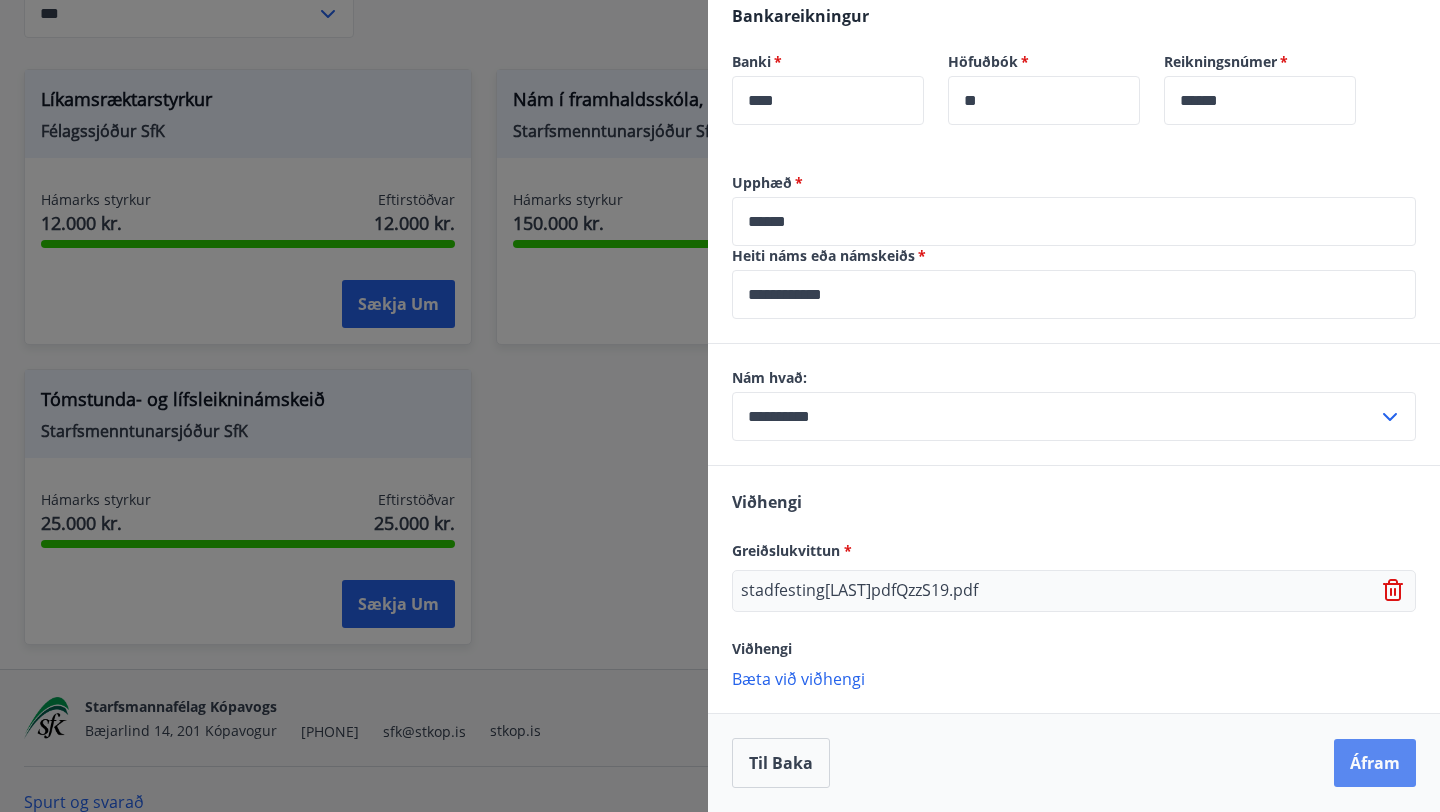 click on "Áfram" at bounding box center [1375, 763] 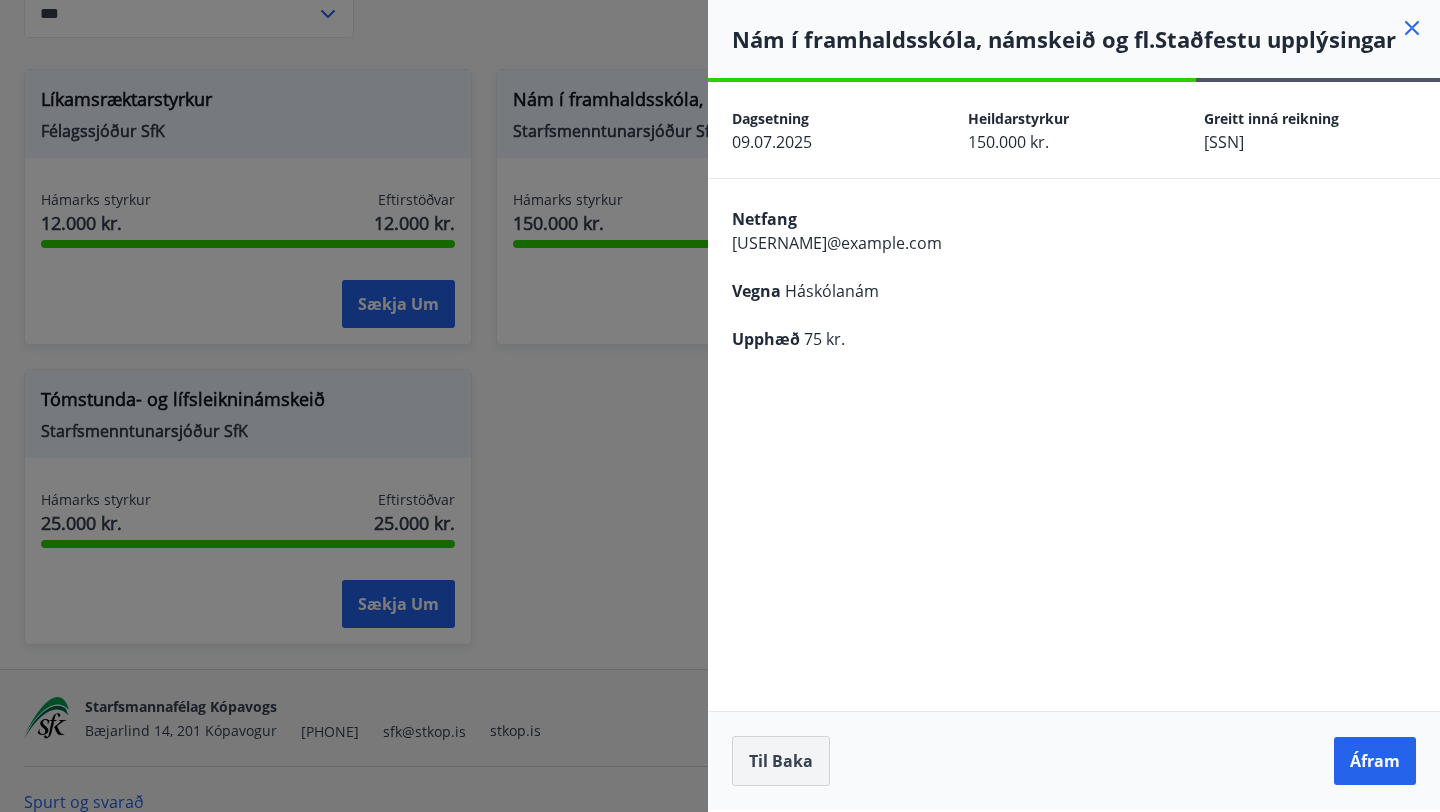 click on "Til baka" at bounding box center [0, 0] 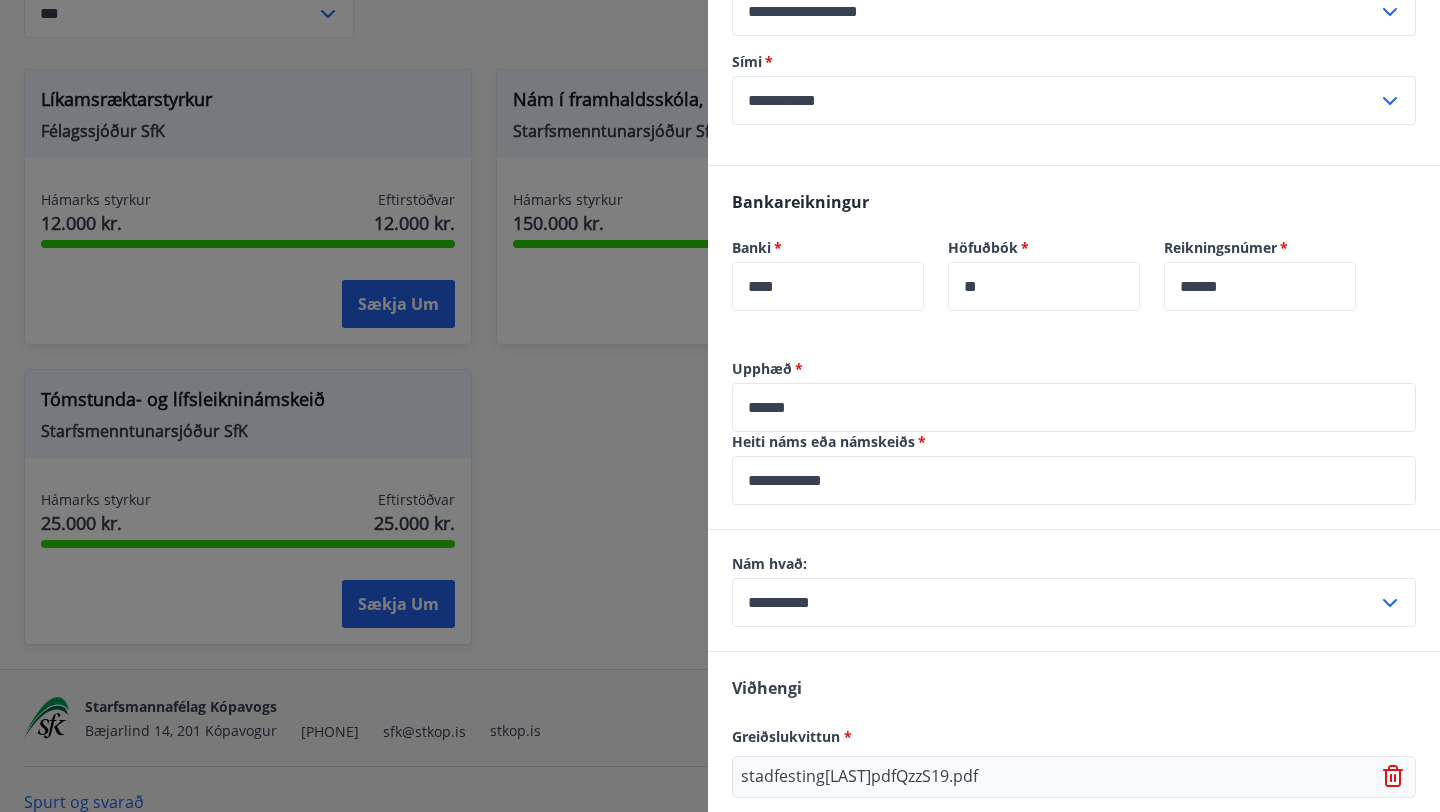 scroll, scrollTop: 1074, scrollLeft: 0, axis: vertical 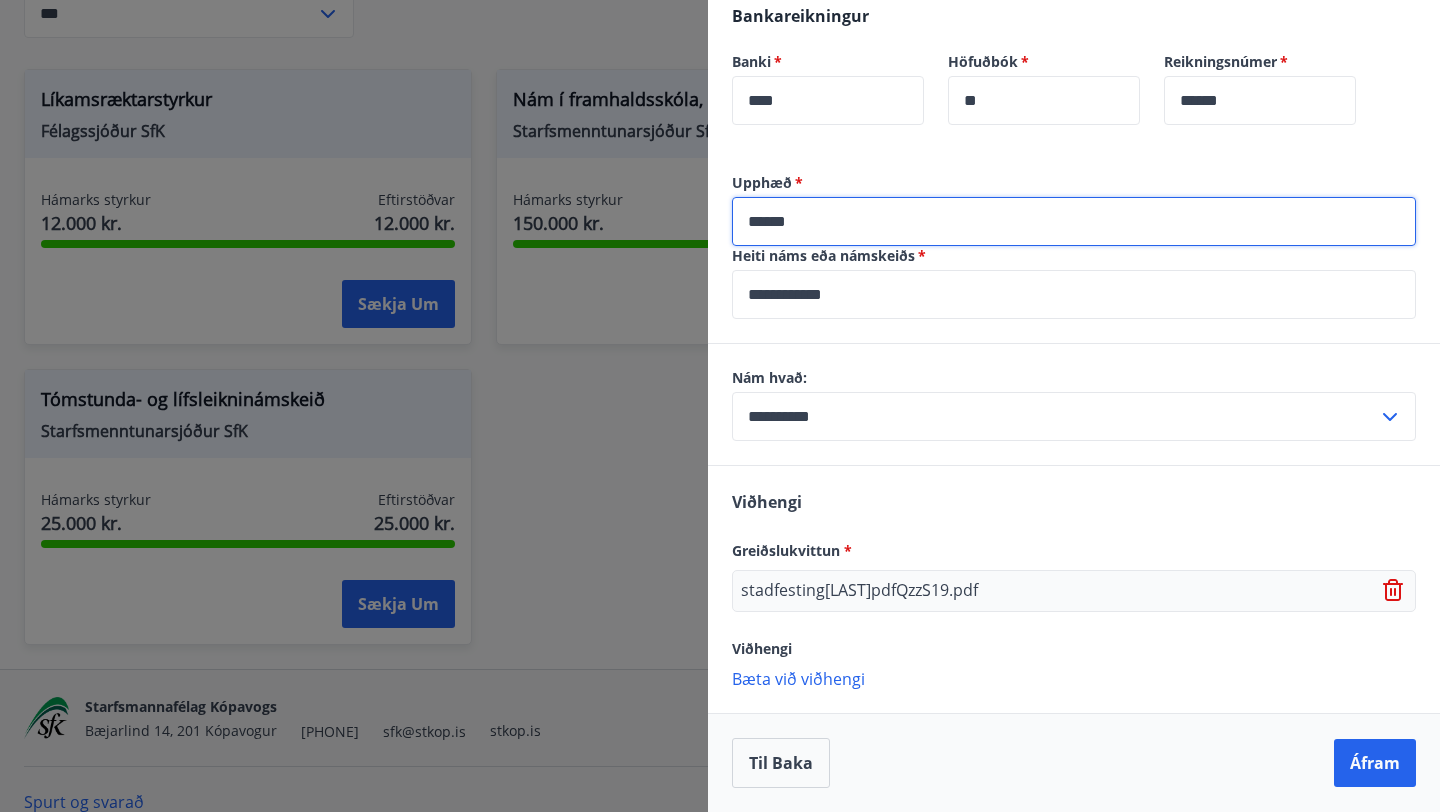 click on "******" at bounding box center (1074, 221) 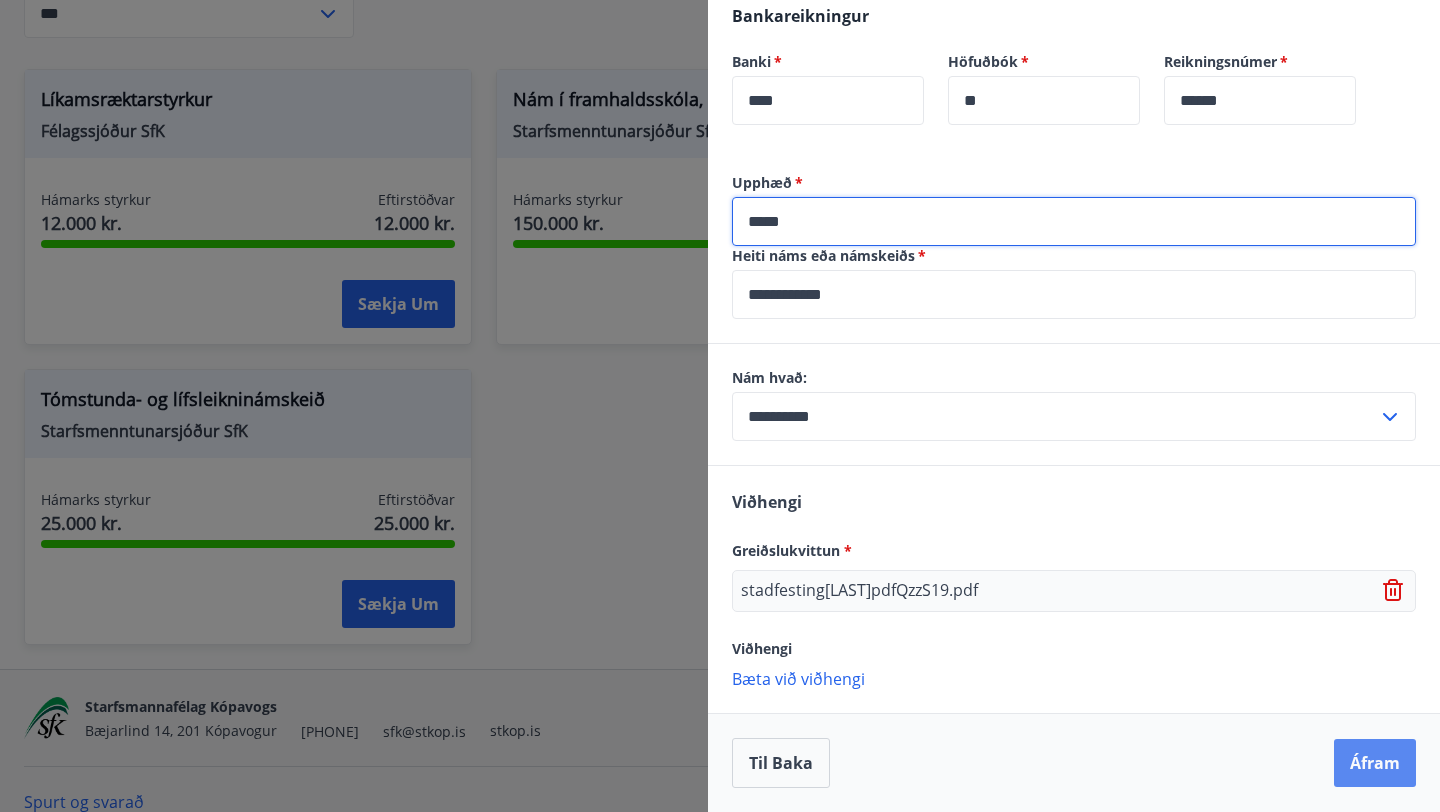 type on "*****" 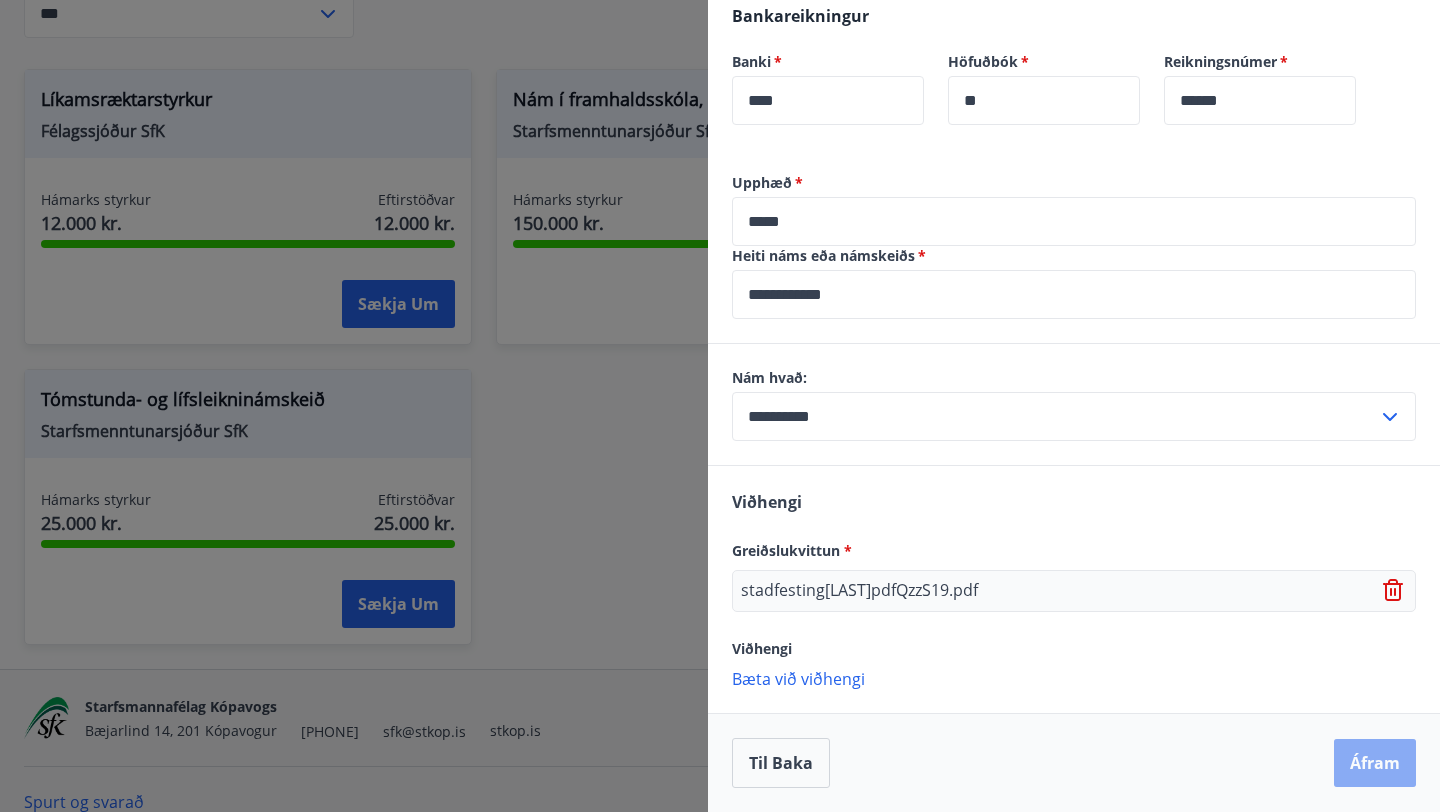 click on "Áfram" at bounding box center (1375, 763) 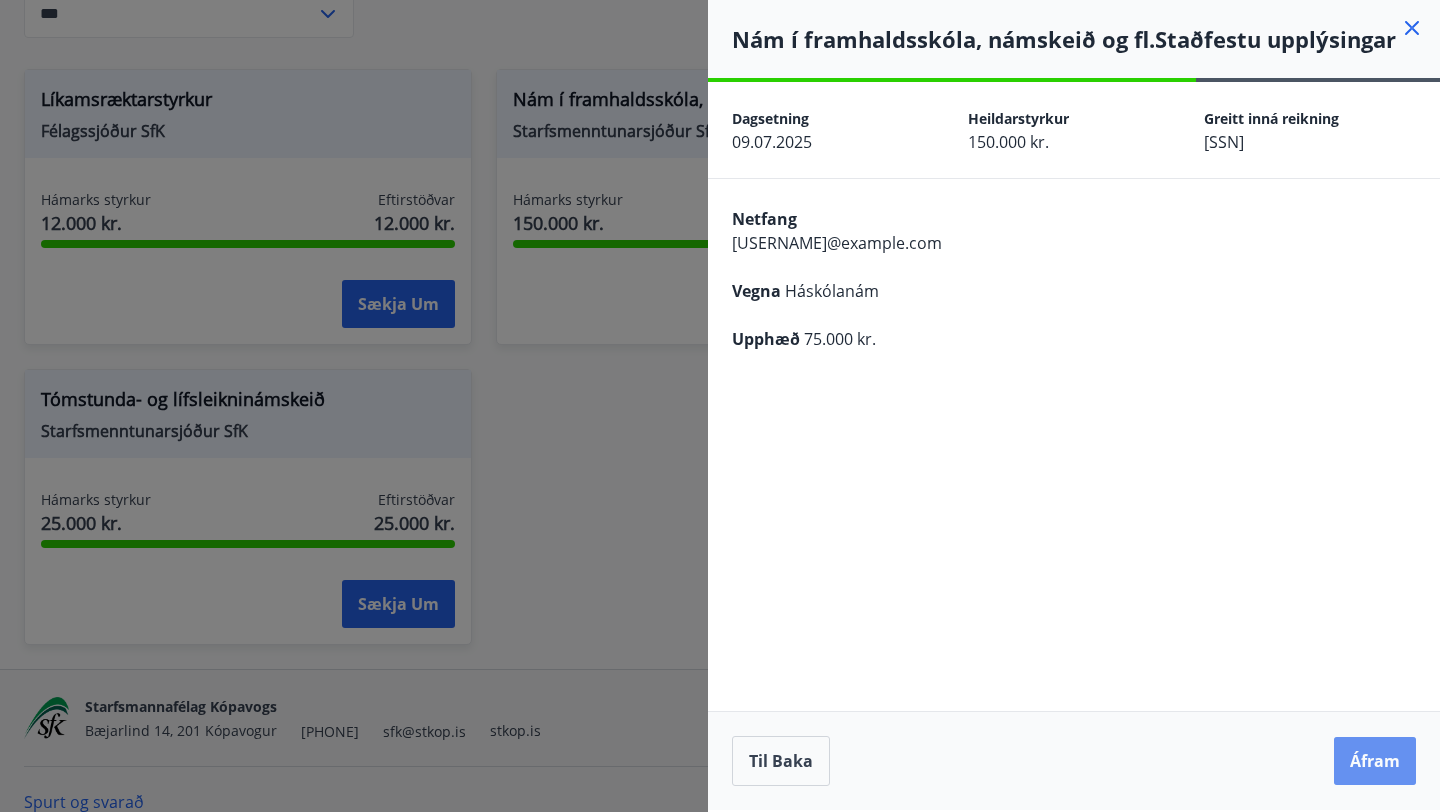 click on "Áfram" at bounding box center [1375, 761] 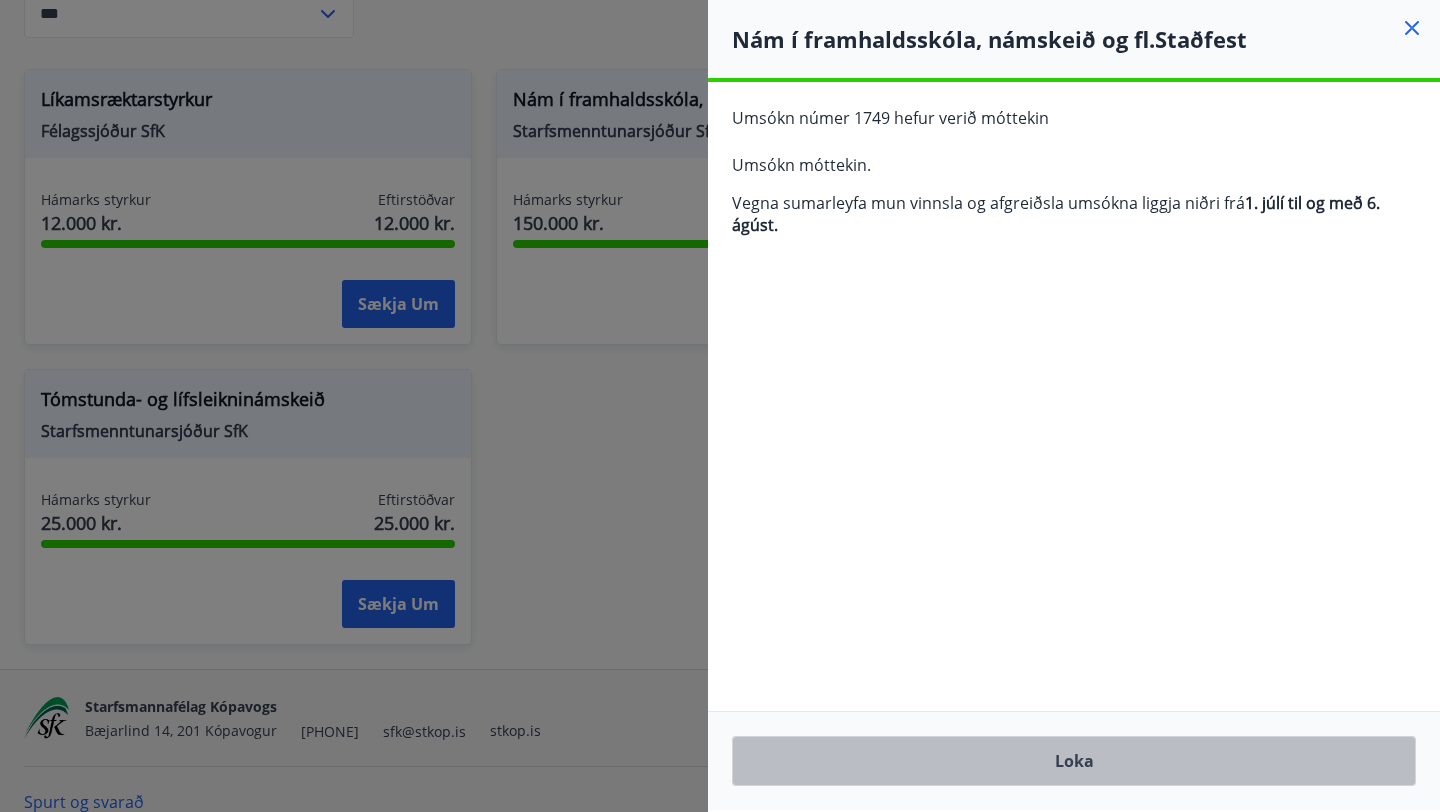 click on "Loka" at bounding box center (1074, 761) 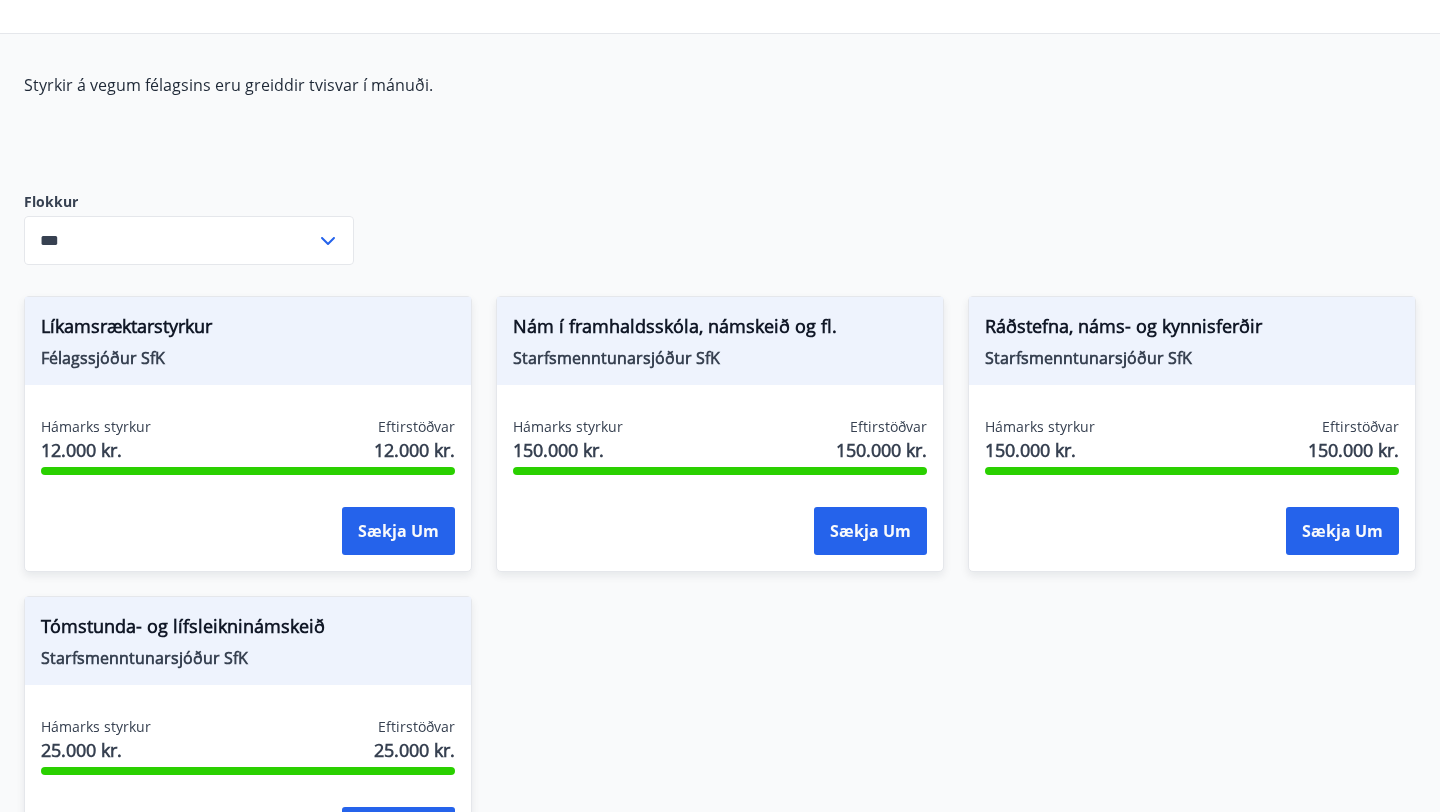 scroll, scrollTop: 0, scrollLeft: 0, axis: both 